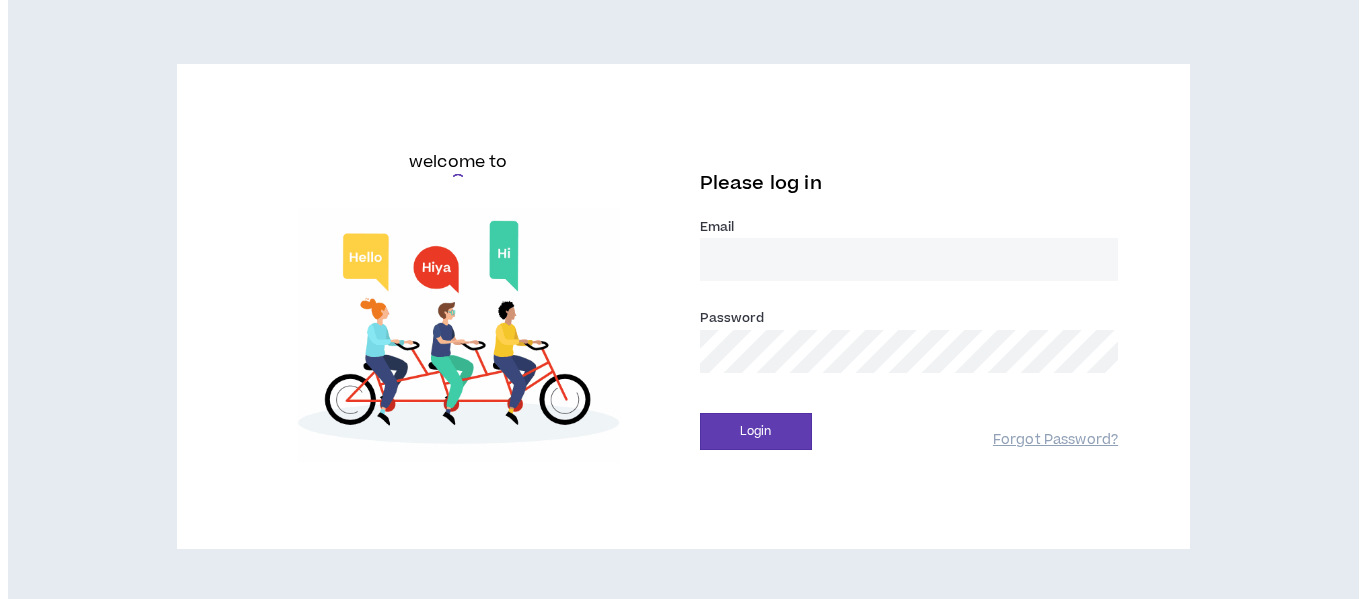 scroll, scrollTop: 0, scrollLeft: 0, axis: both 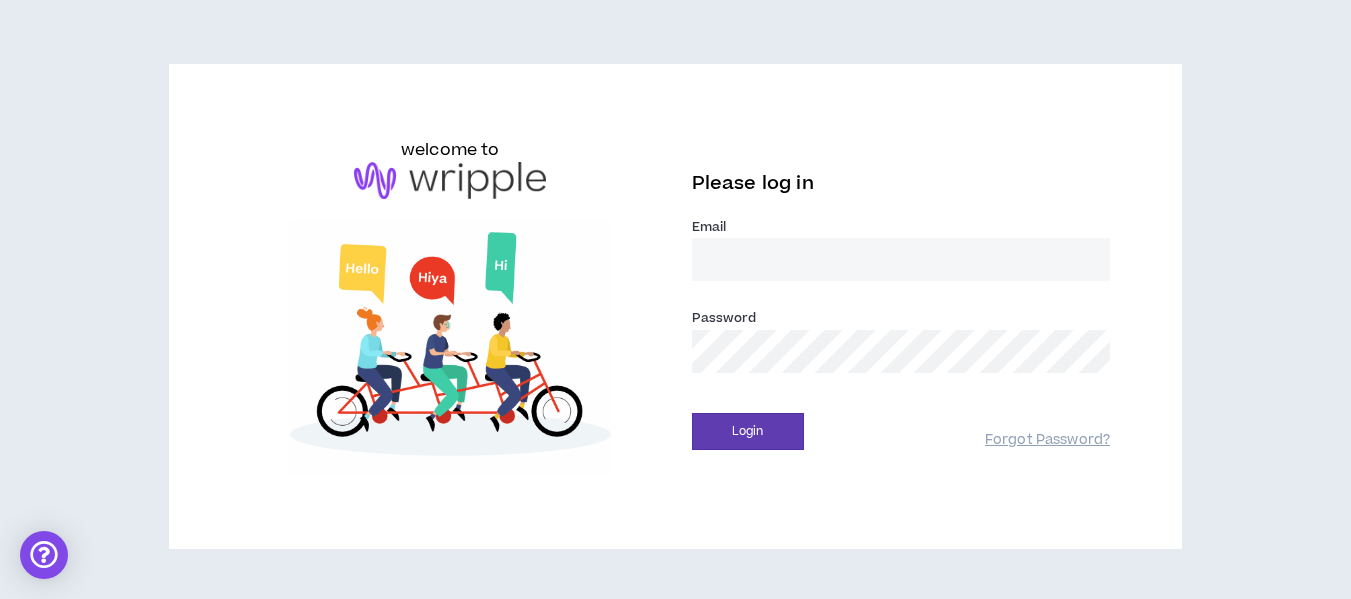 click on "Email  *" at bounding box center (901, 259) 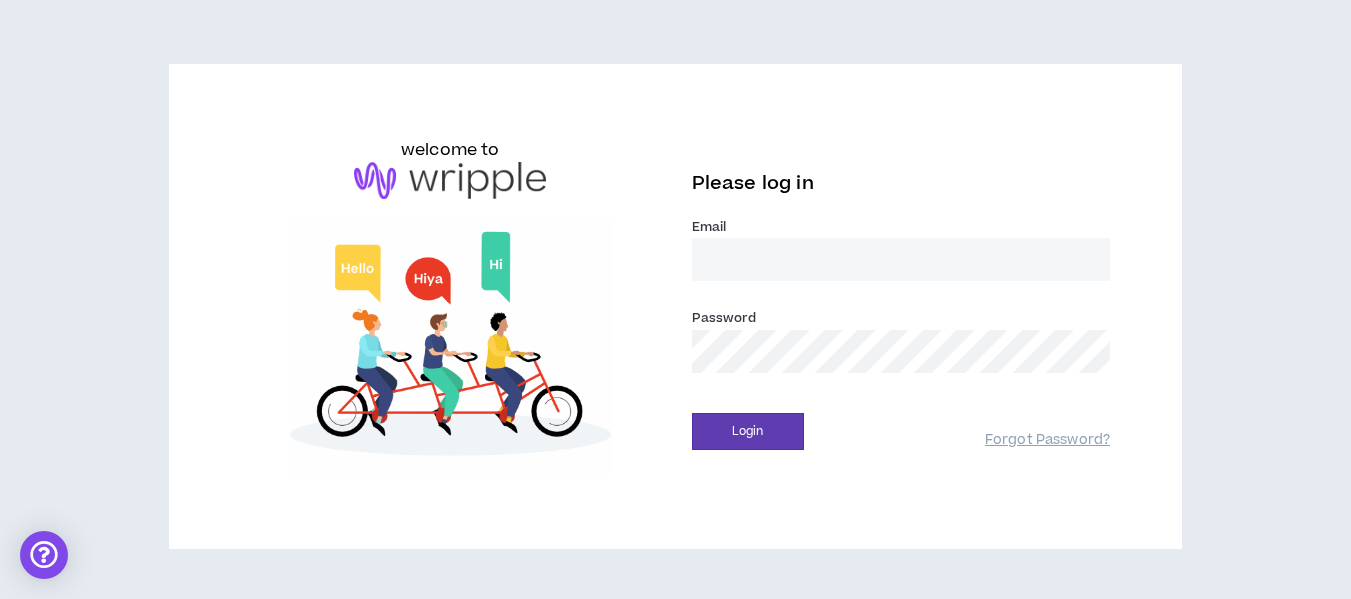 type on "mrmediapro@gmail.com" 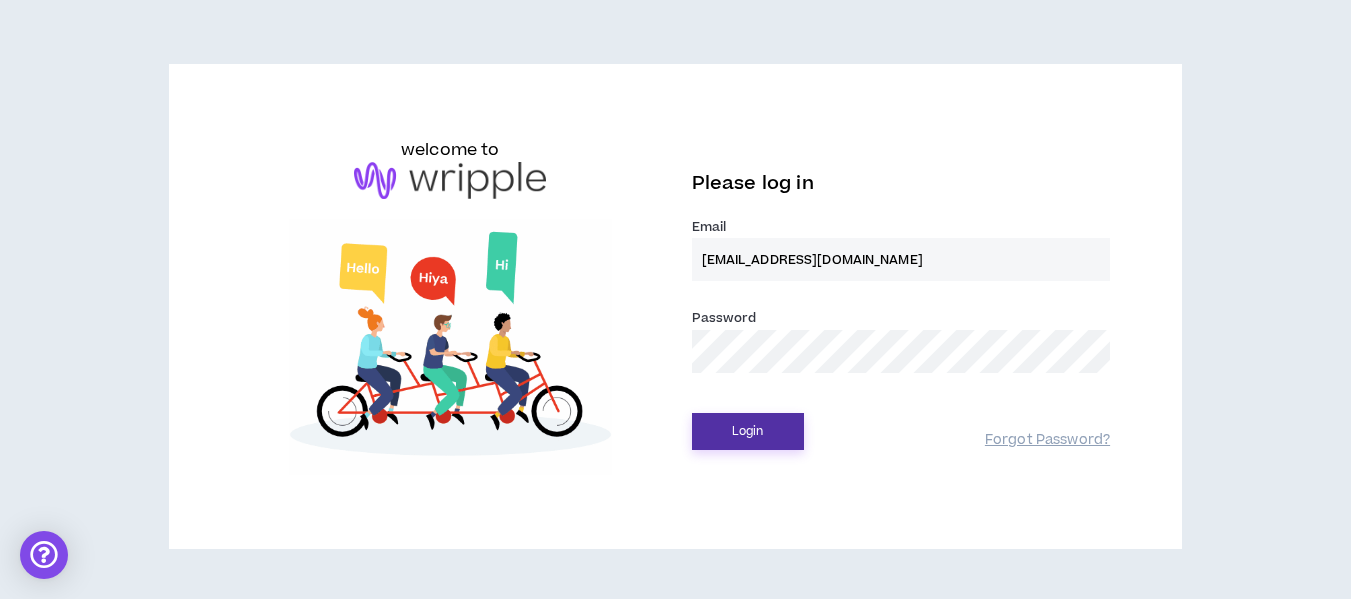 click on "Login" at bounding box center (748, 431) 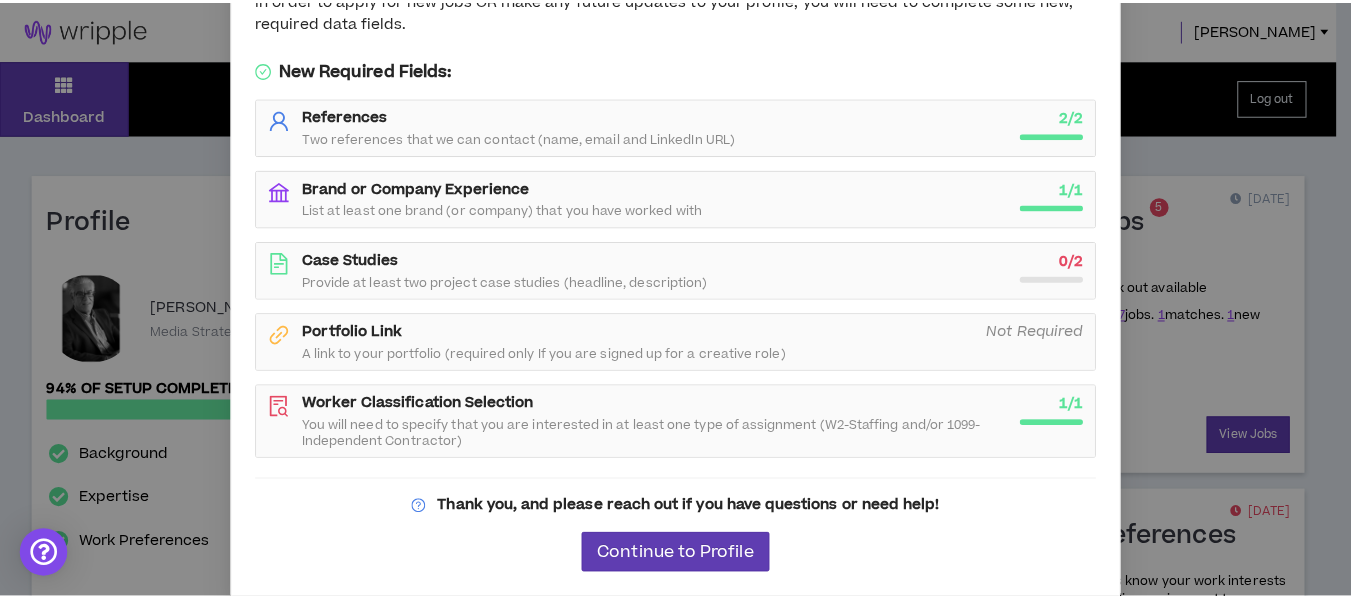 scroll, scrollTop: 206, scrollLeft: 0, axis: vertical 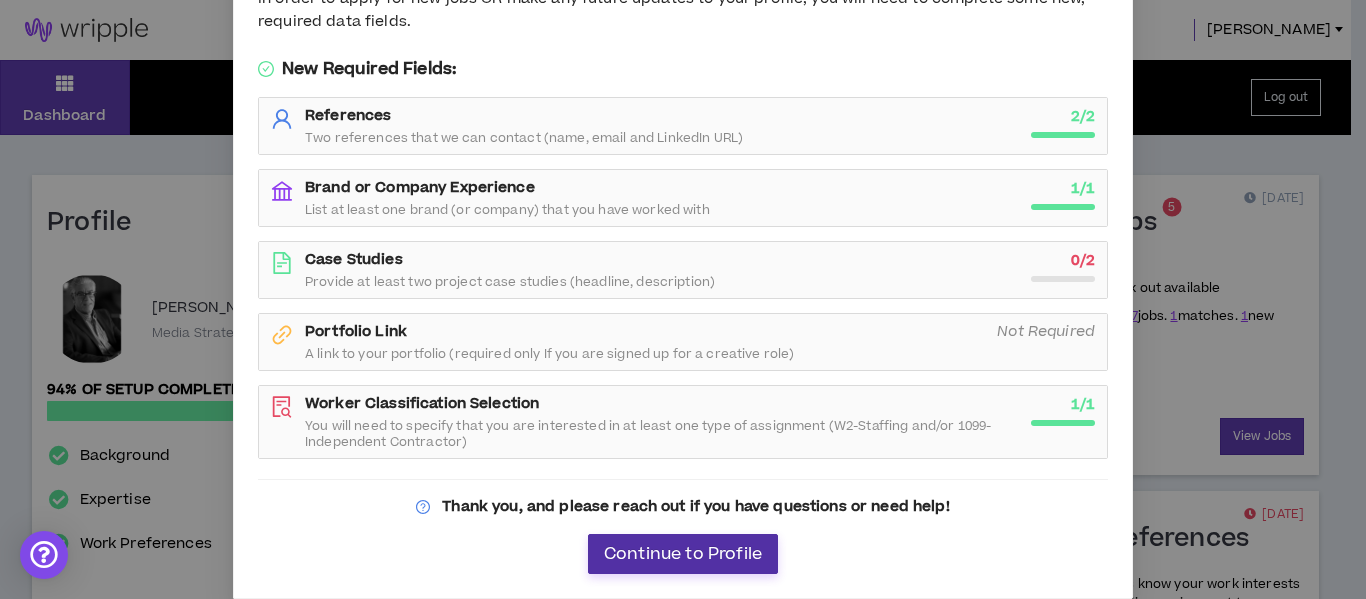 click on "Continue to Profile" at bounding box center [683, 554] 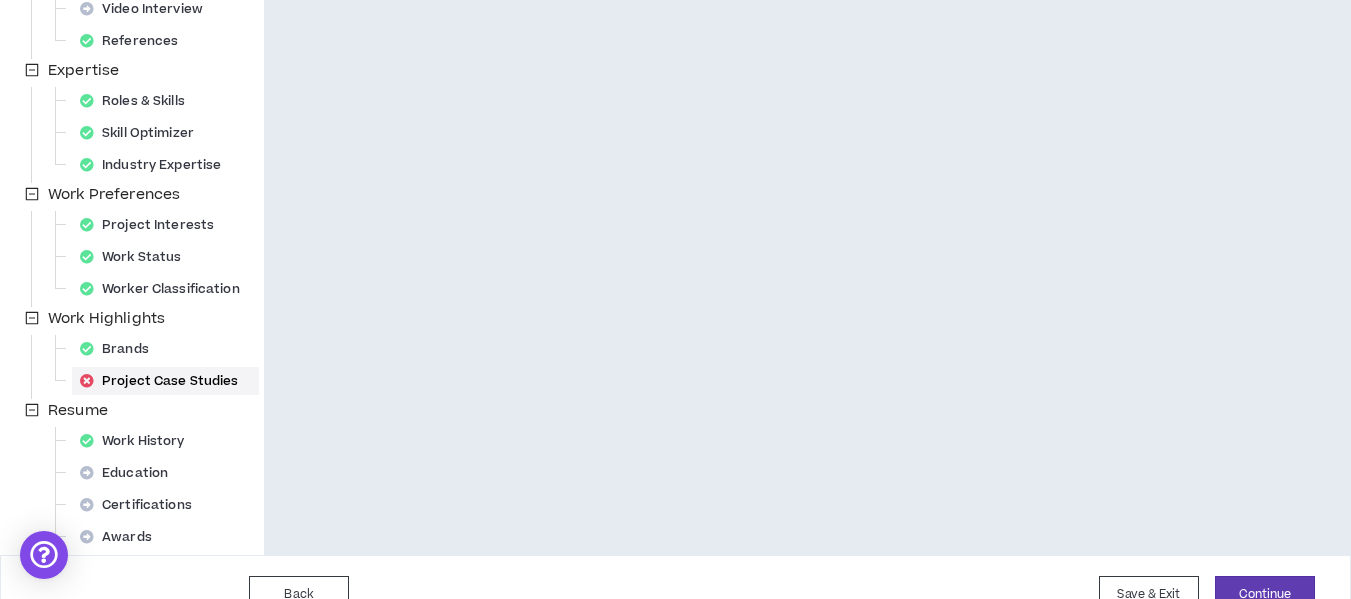 scroll, scrollTop: 398, scrollLeft: 0, axis: vertical 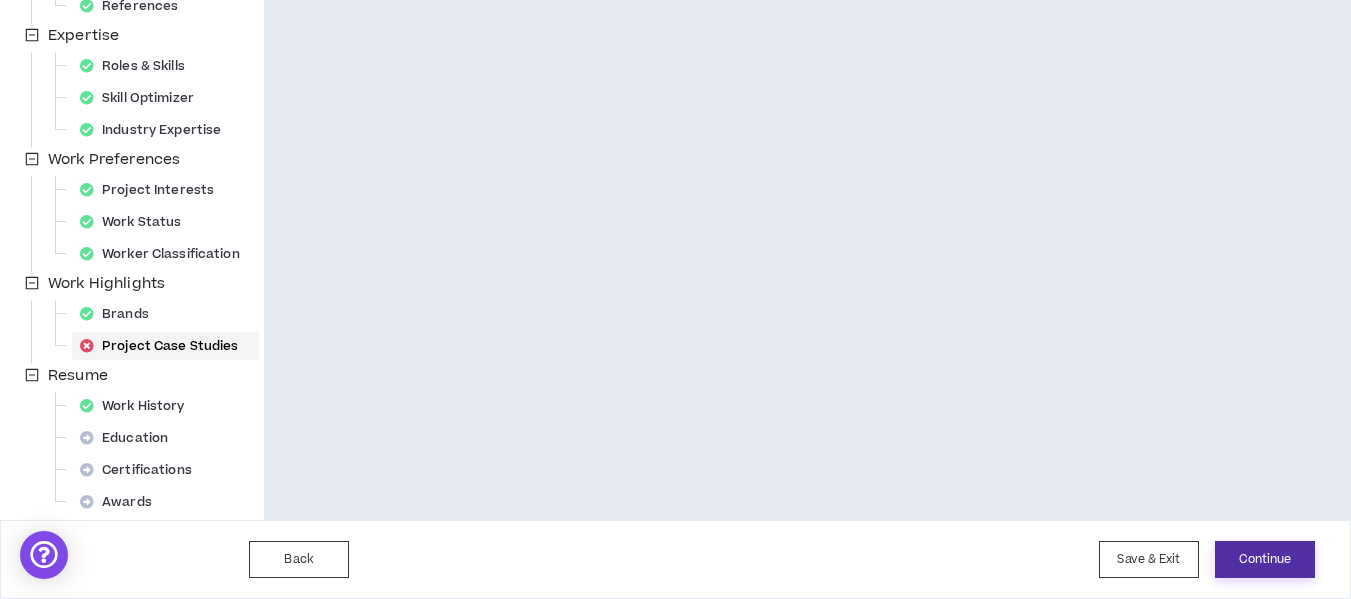 click on "Continue" at bounding box center (1265, 559) 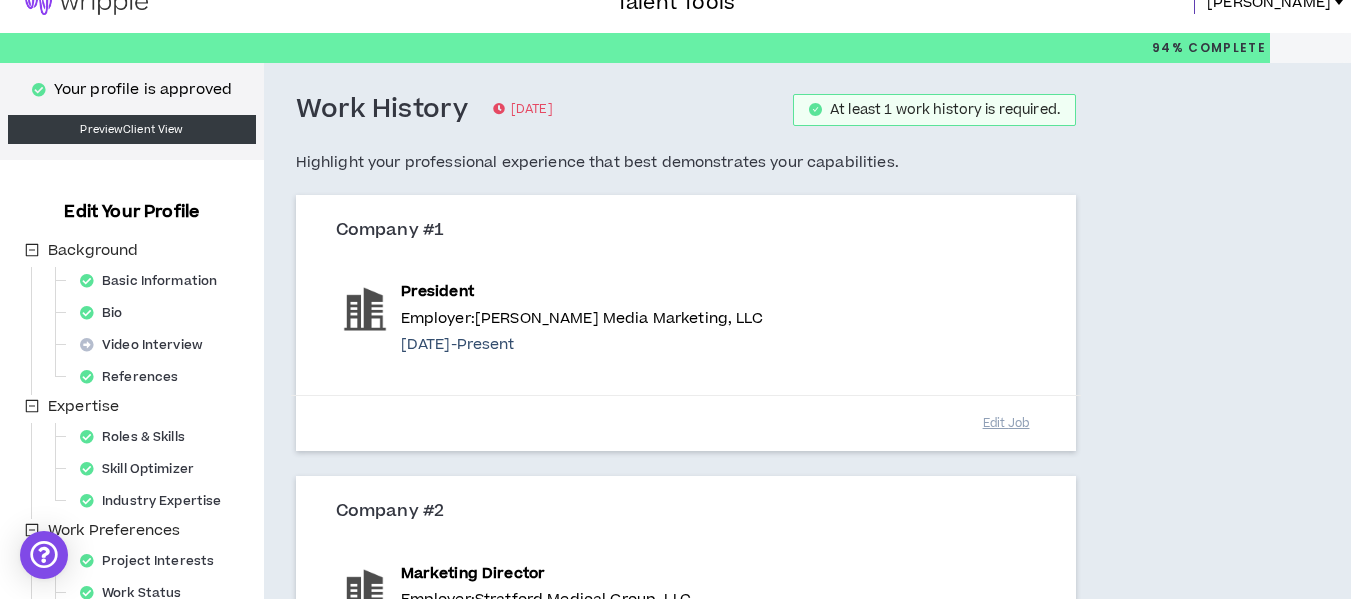 scroll, scrollTop: 0, scrollLeft: 0, axis: both 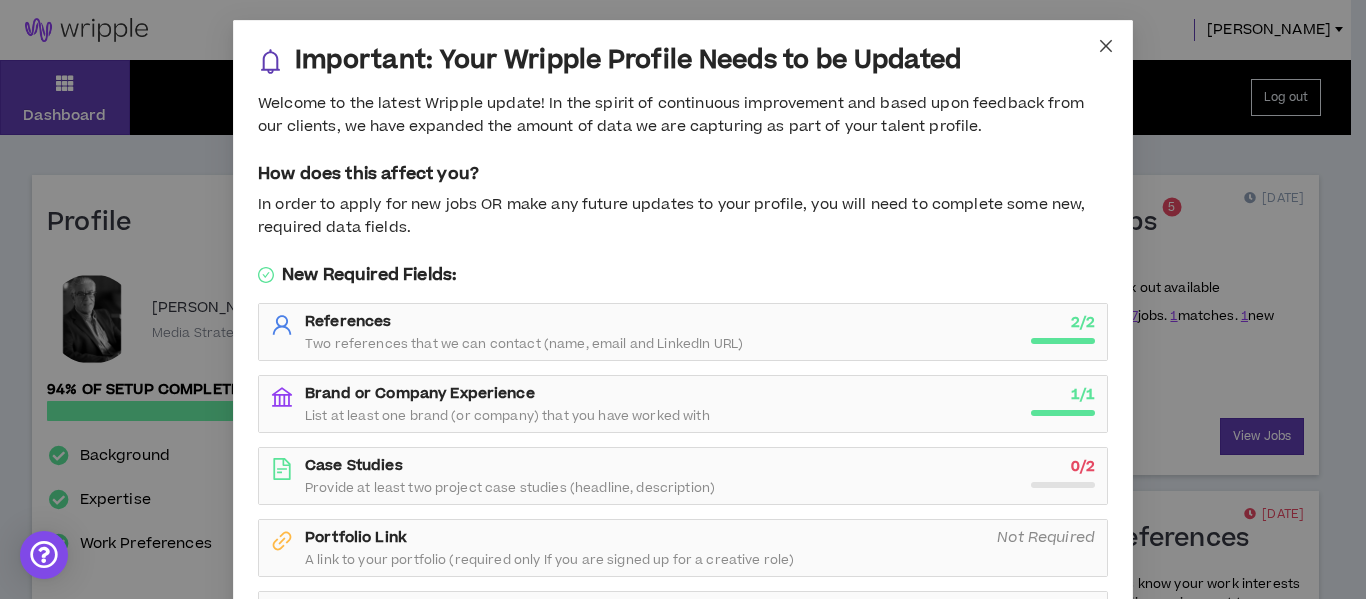 click 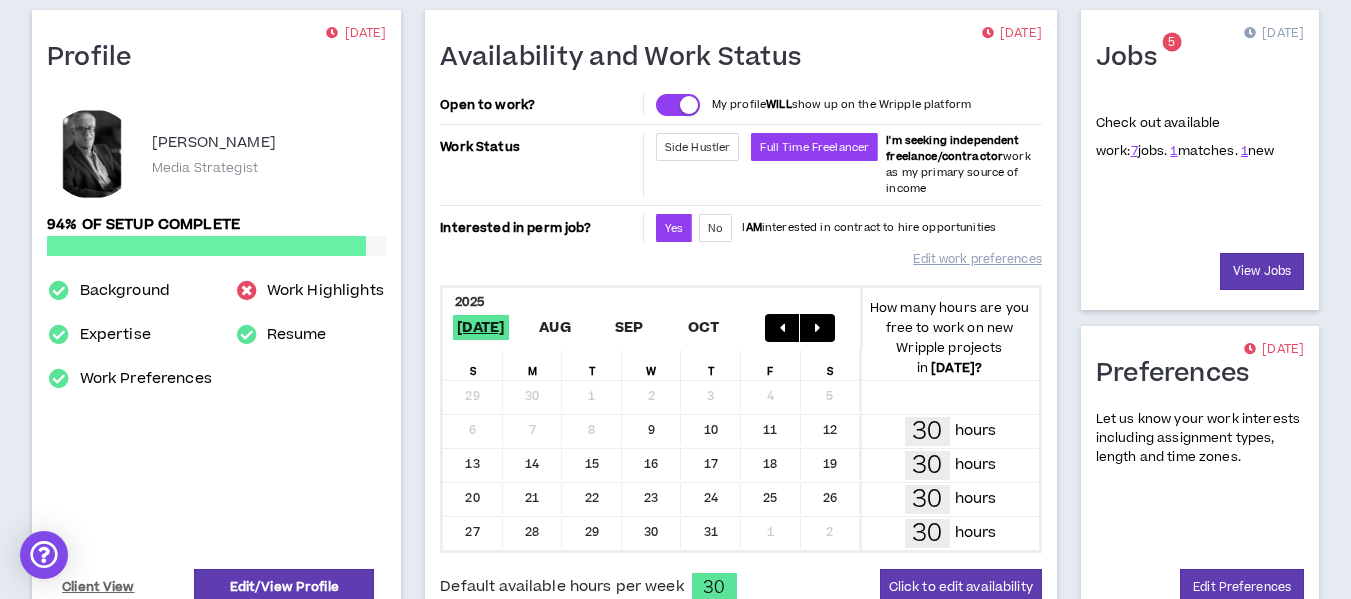 scroll, scrollTop: 200, scrollLeft: 0, axis: vertical 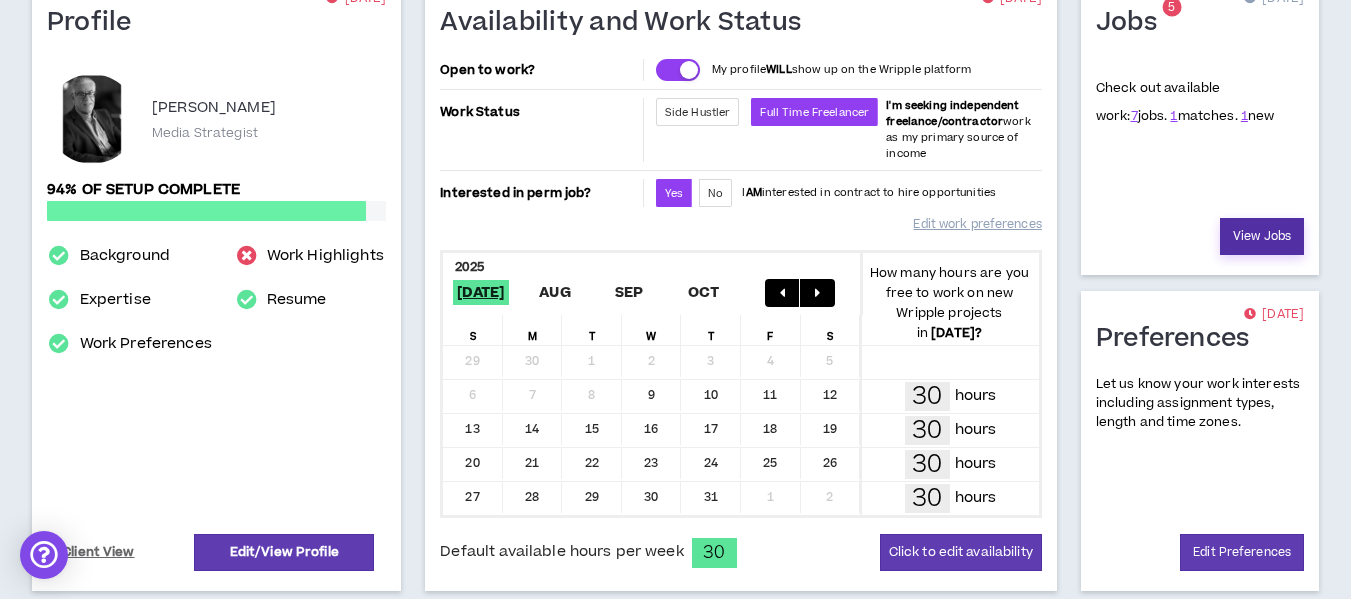 click on "View Jobs" at bounding box center (1262, 236) 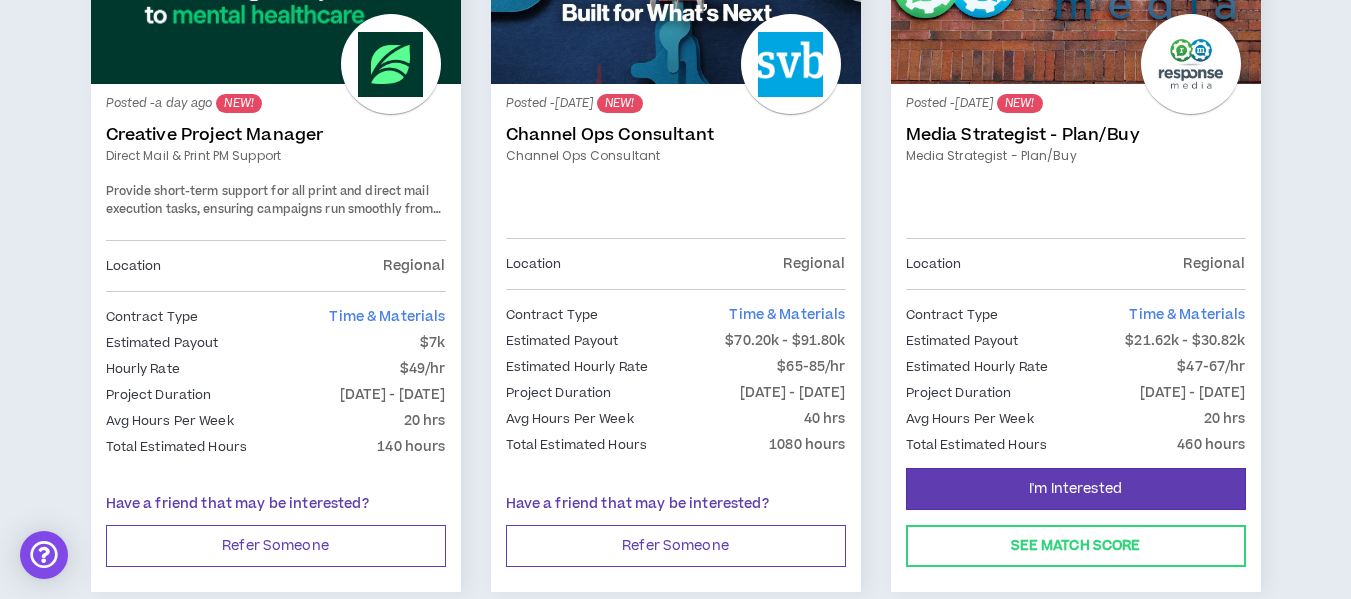 scroll, scrollTop: 500, scrollLeft: 0, axis: vertical 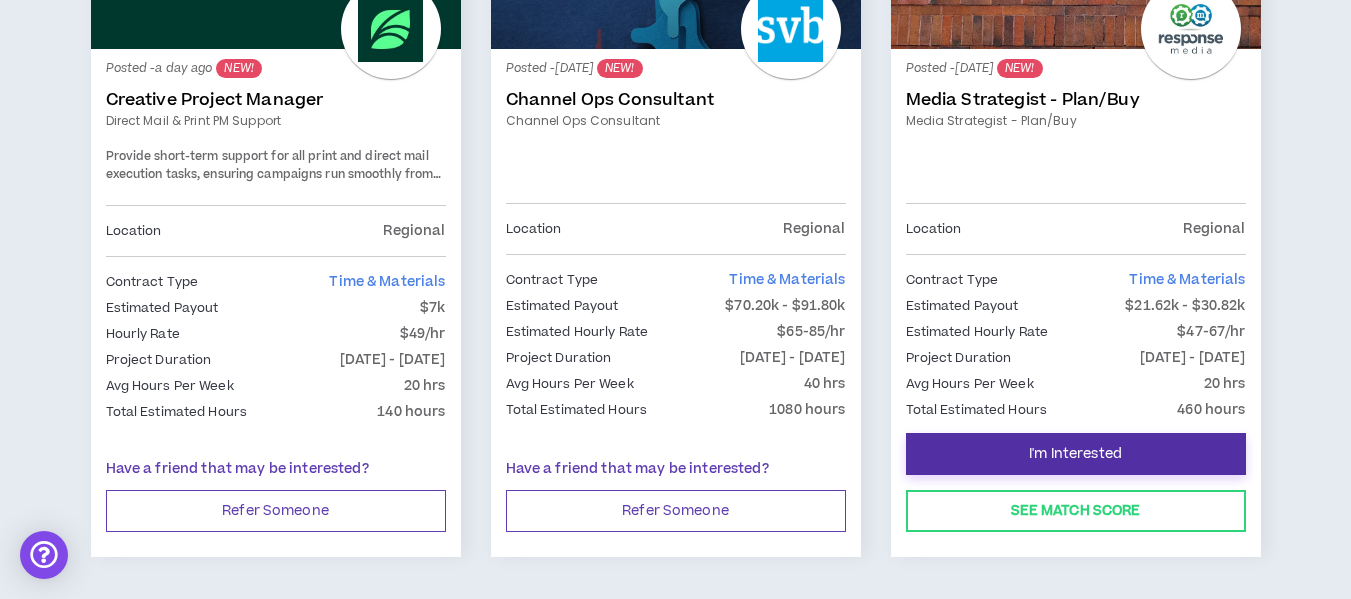 click on "I'm Interested" at bounding box center (1075, 454) 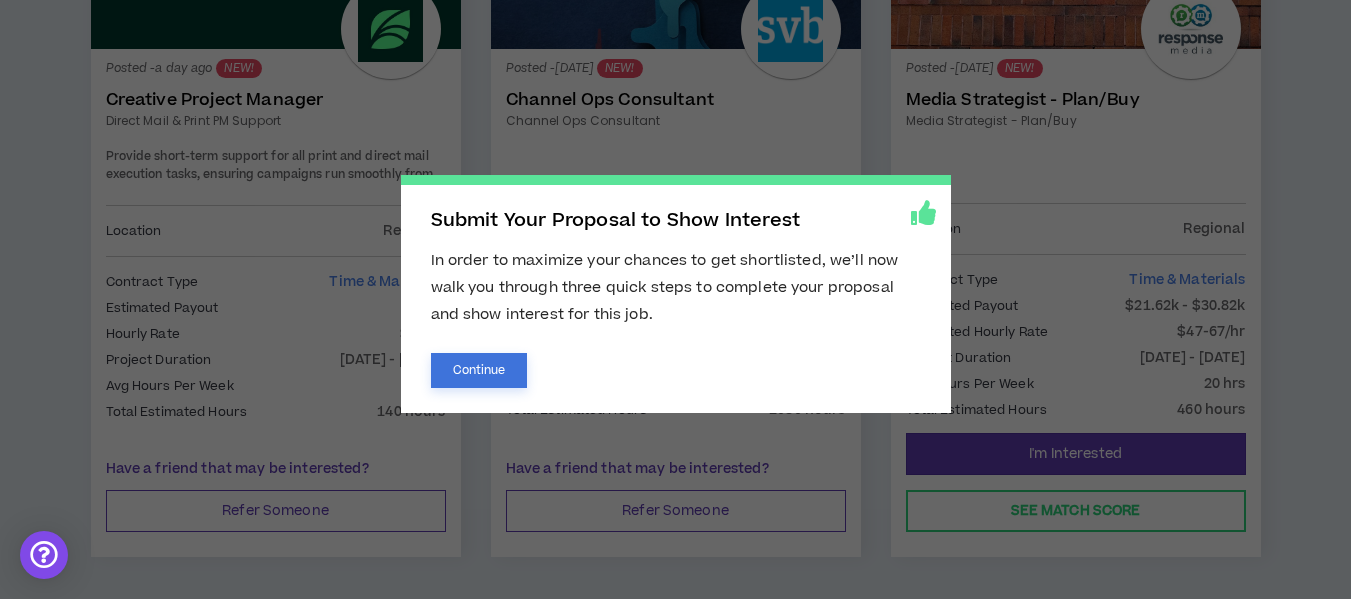 click on "Continue" at bounding box center [479, 370] 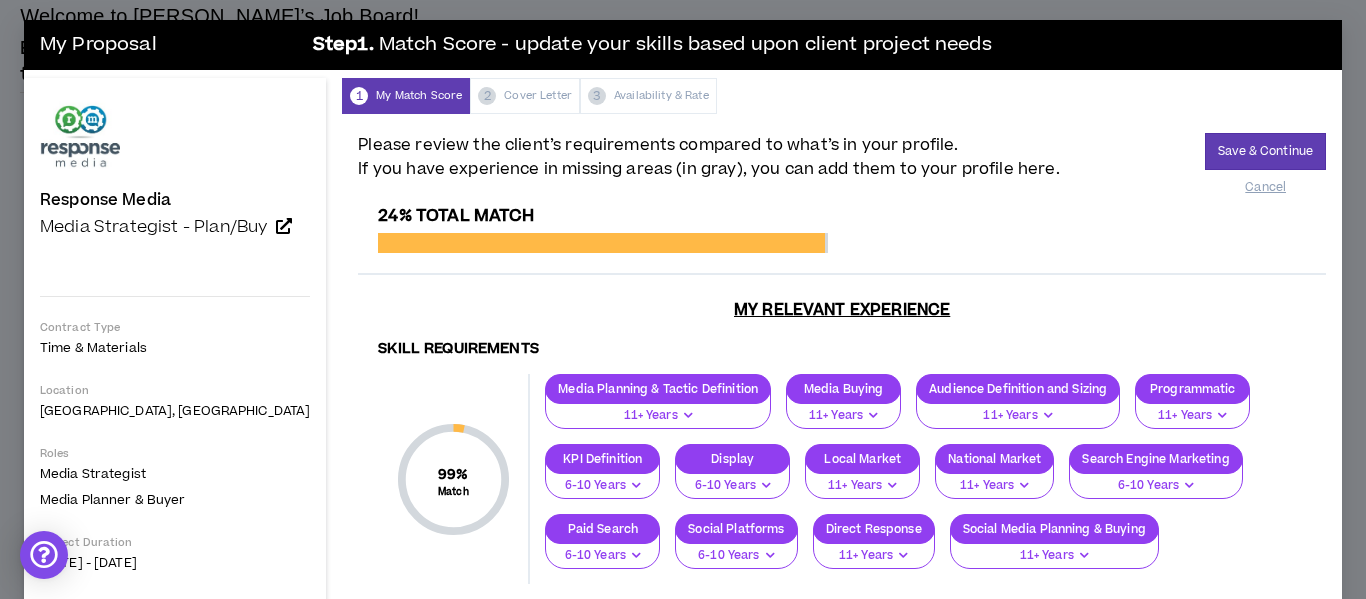scroll, scrollTop: 4, scrollLeft: 0, axis: vertical 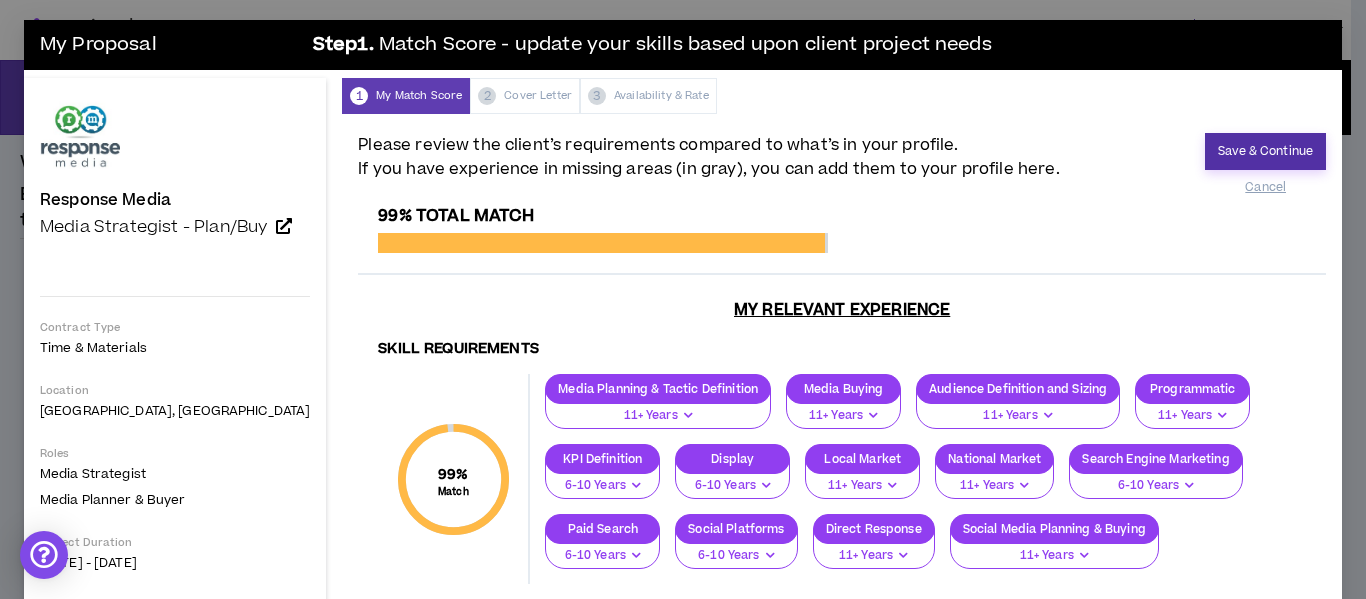 click on "Save & Continue" at bounding box center (1265, 151) 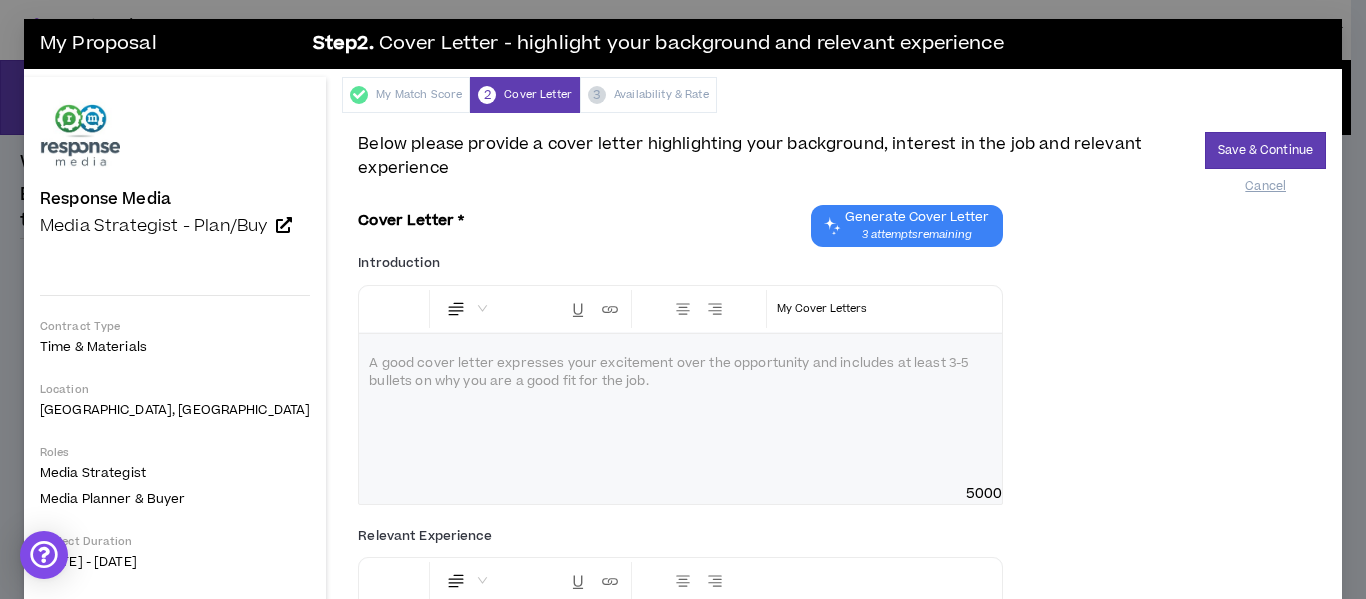 scroll, scrollTop: 0, scrollLeft: 0, axis: both 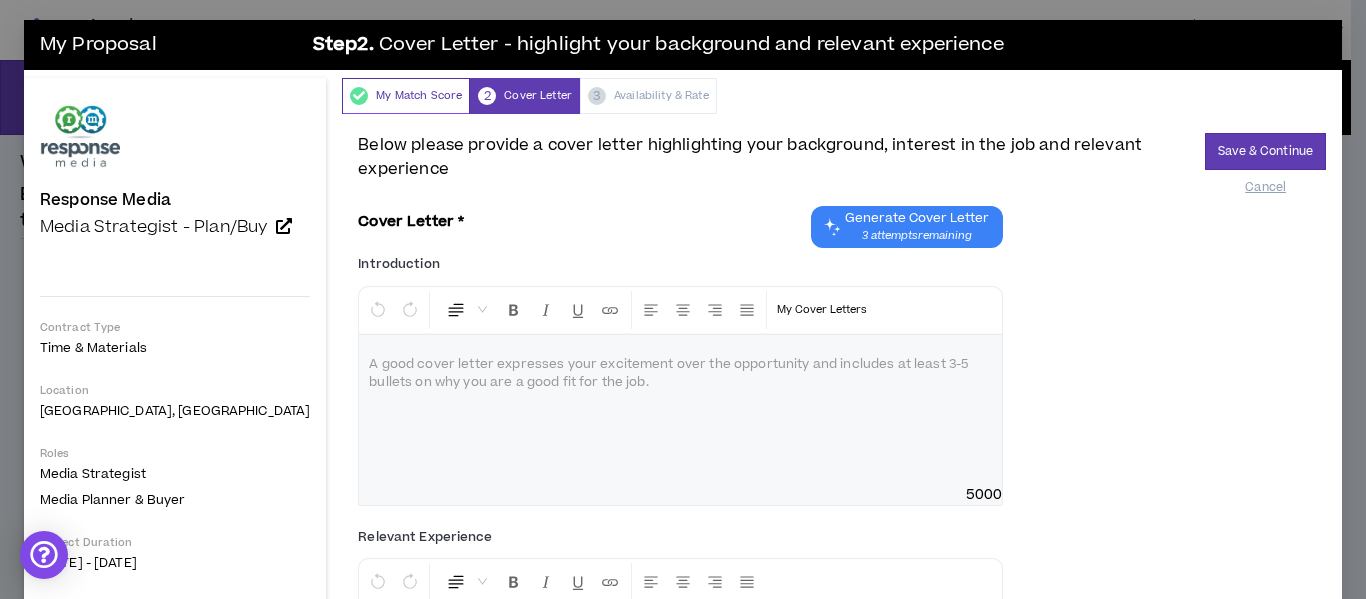 click on "My Match Score" at bounding box center [406, 96] 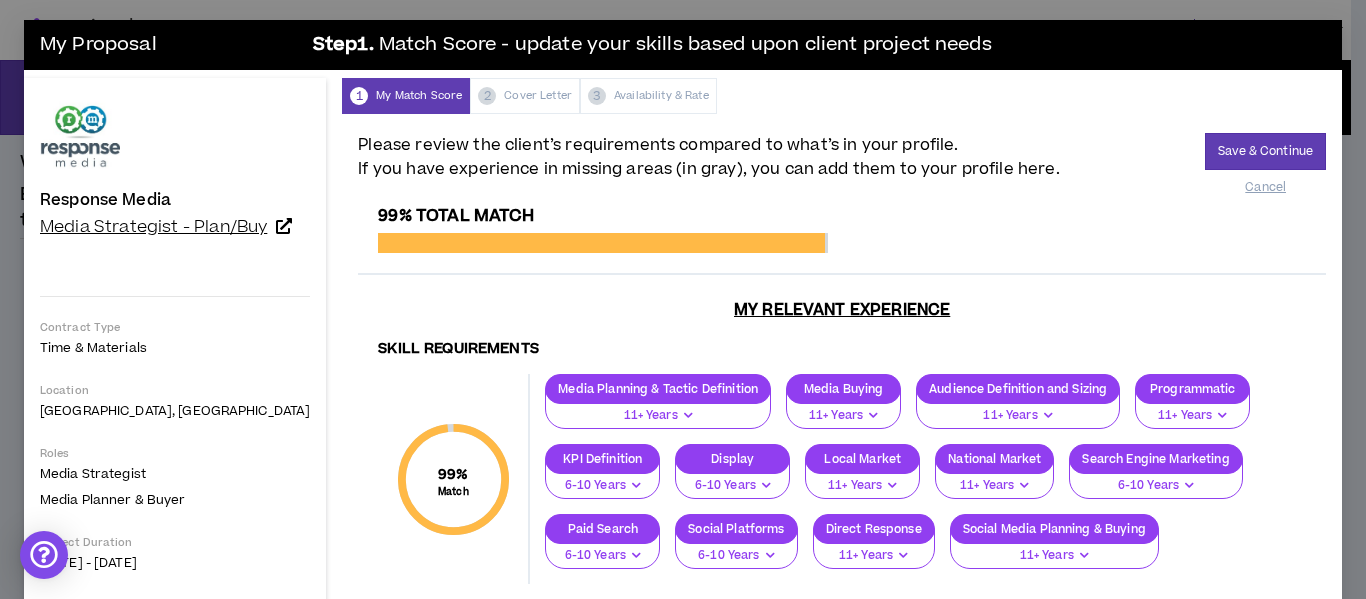 click on "Media Strategist - Plan/Buy" at bounding box center [153, 227] 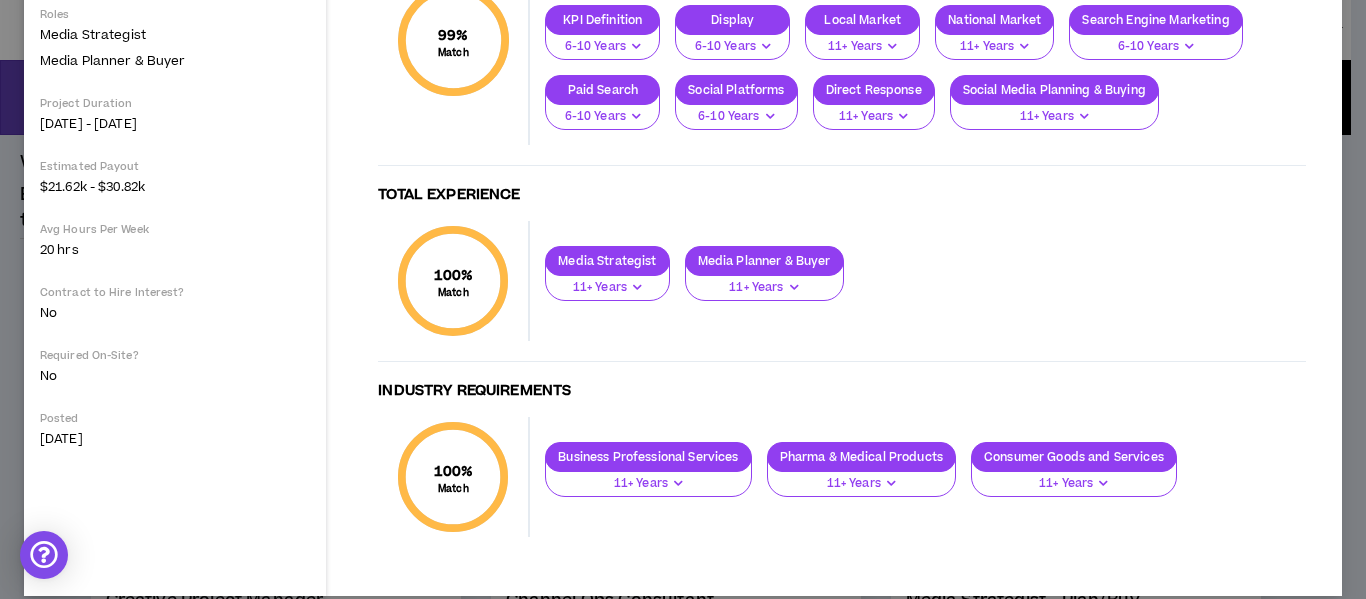 scroll, scrollTop: 460, scrollLeft: 0, axis: vertical 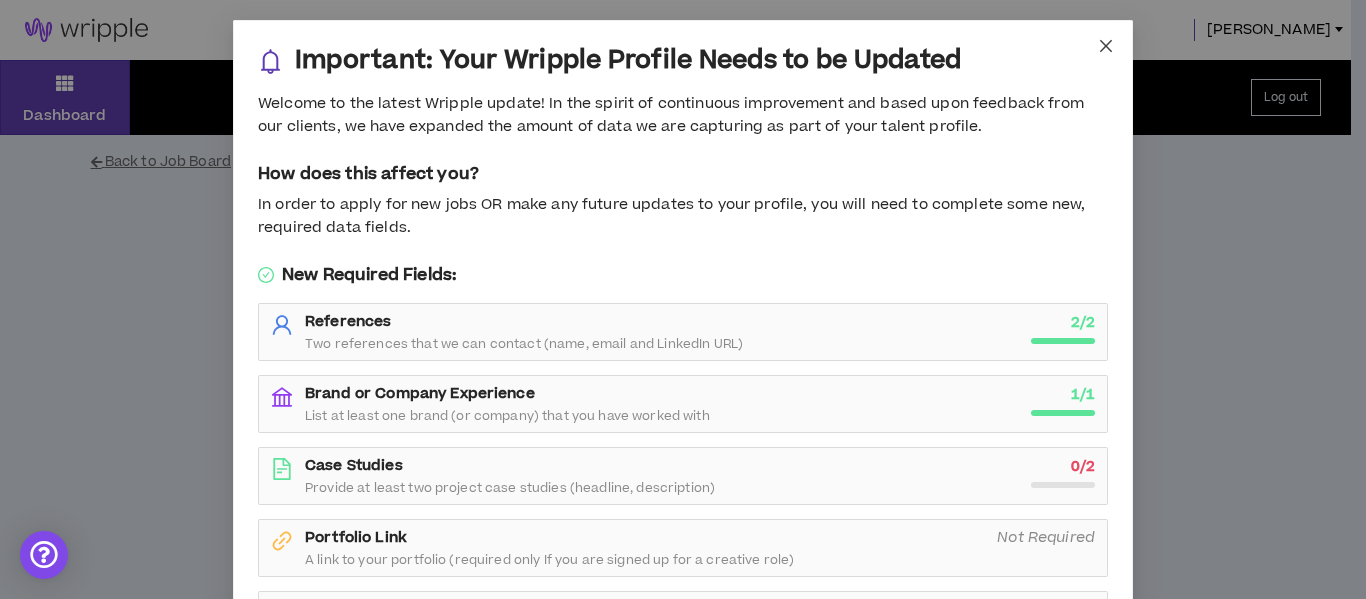 click at bounding box center (1106, 47) 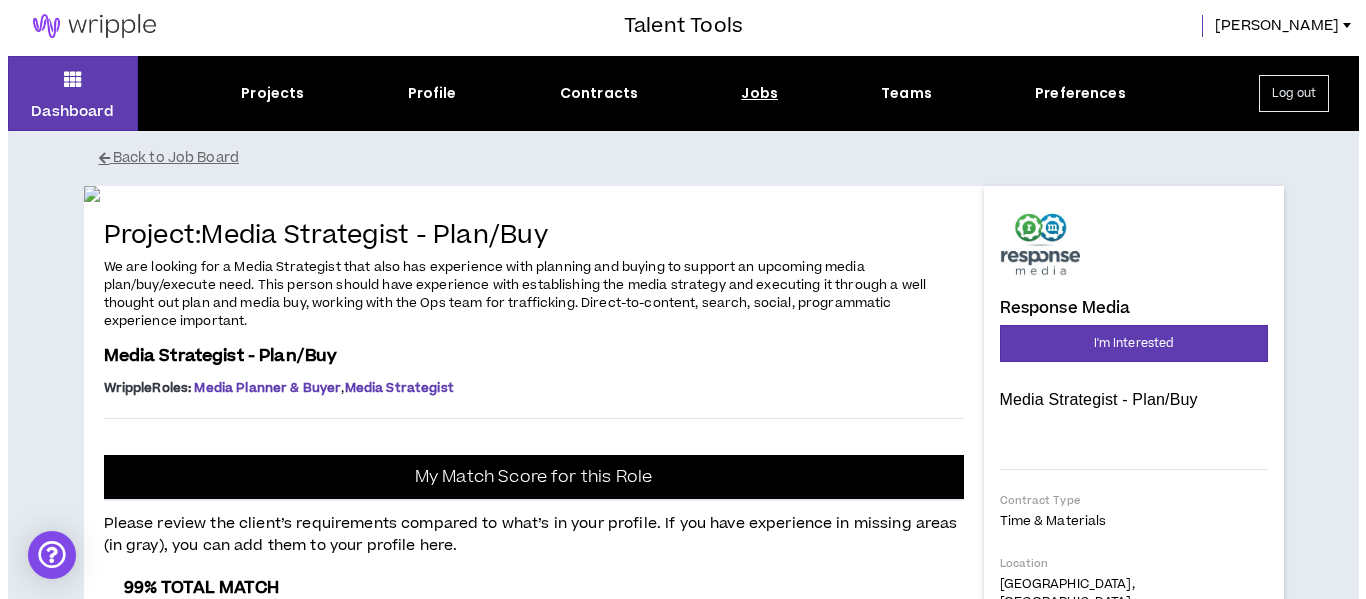 scroll, scrollTop: 0, scrollLeft: 0, axis: both 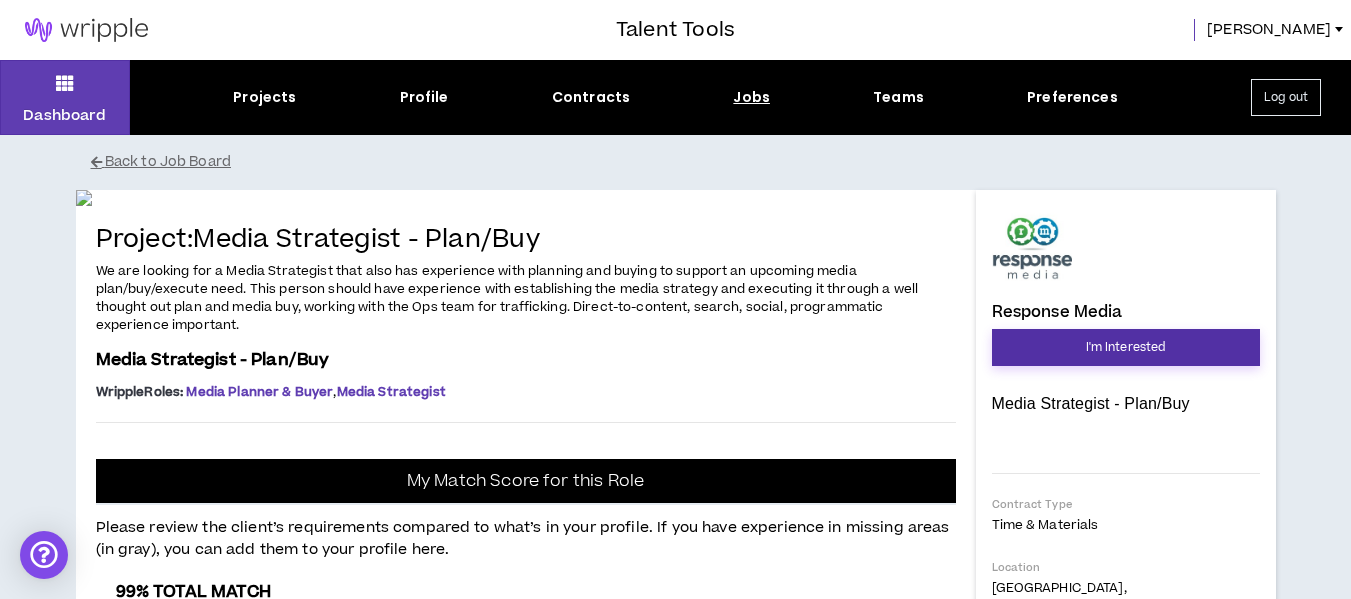 click on "I'm Interested" at bounding box center [1126, 347] 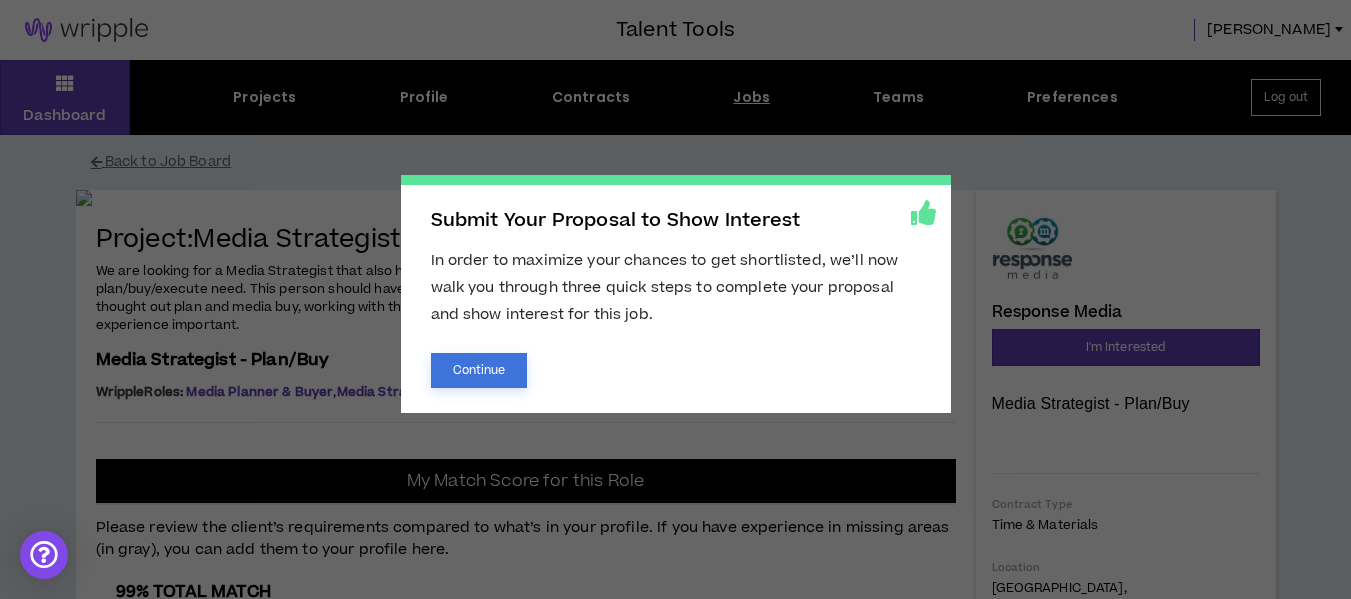 click on "Continue" at bounding box center [479, 370] 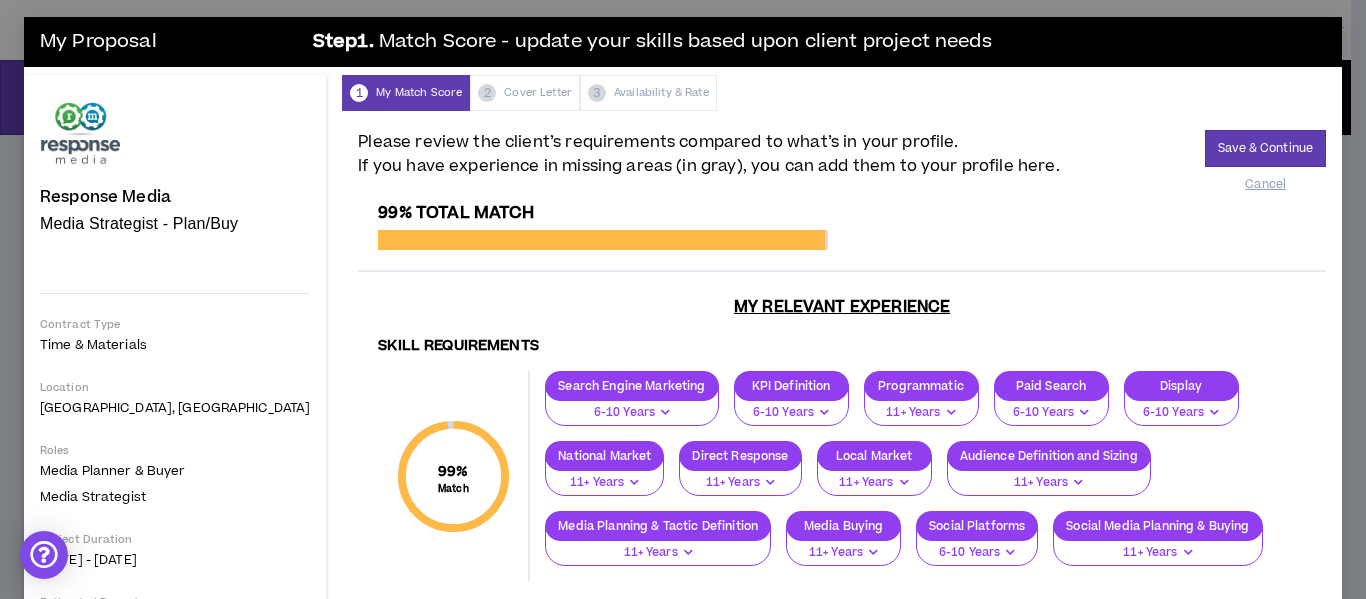 scroll, scrollTop: 0, scrollLeft: 0, axis: both 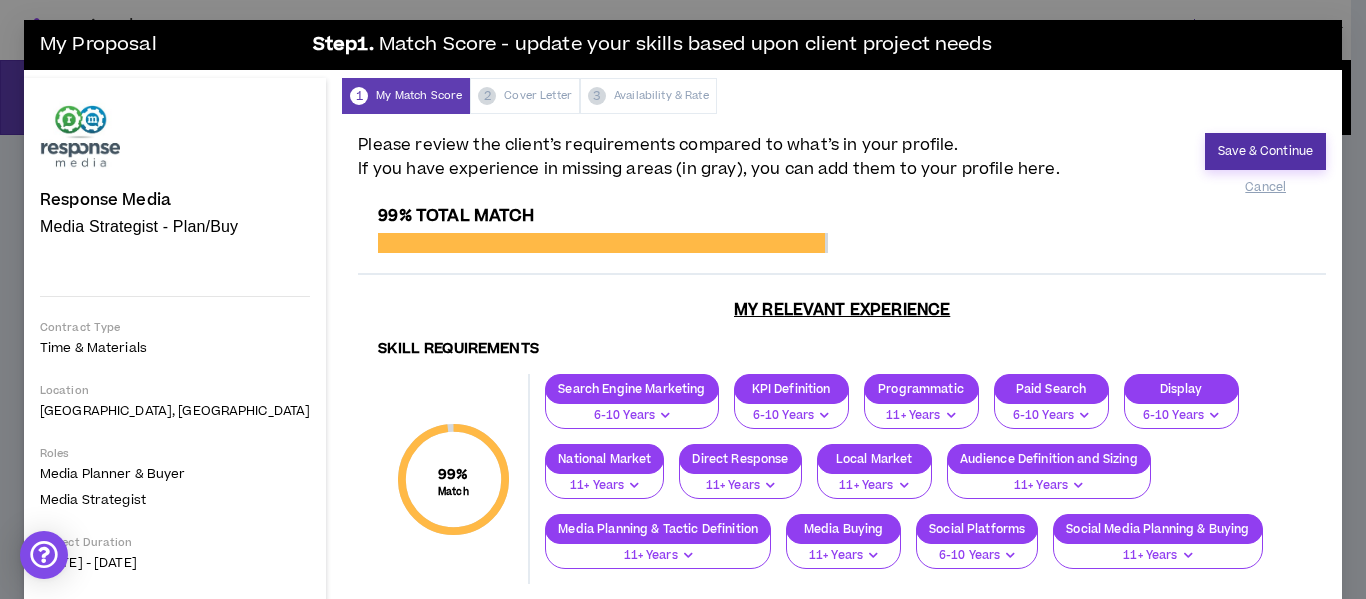 click on "Save & Continue" at bounding box center (1265, 151) 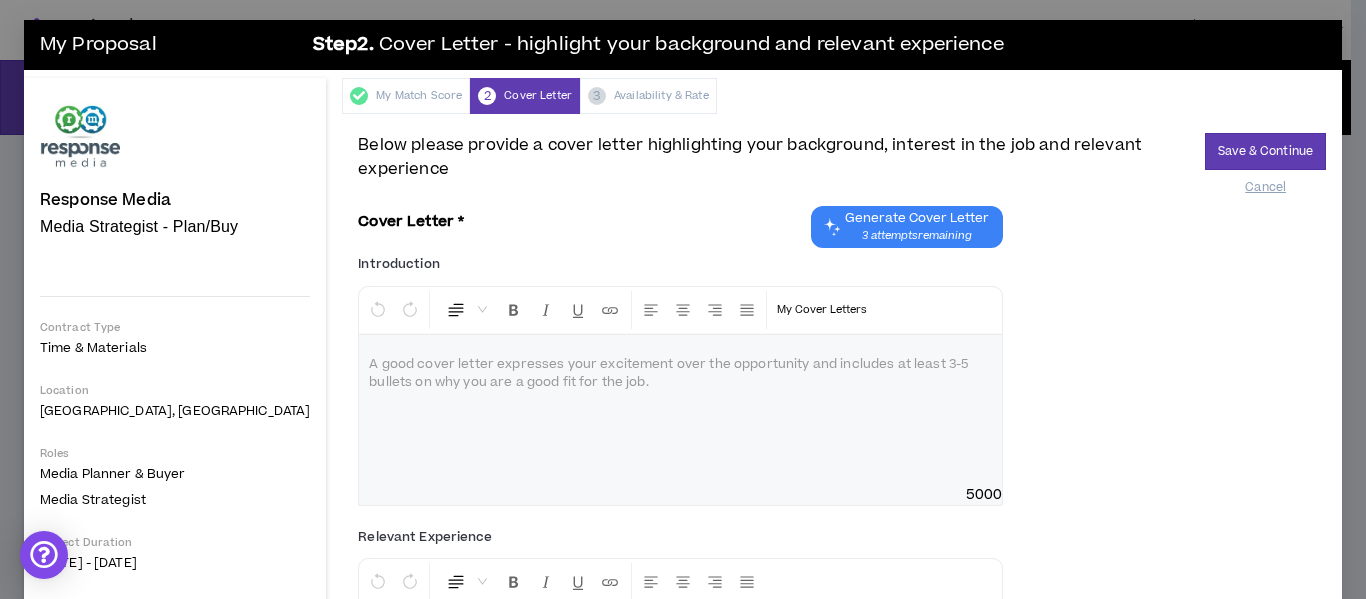 click at bounding box center (680, 365) 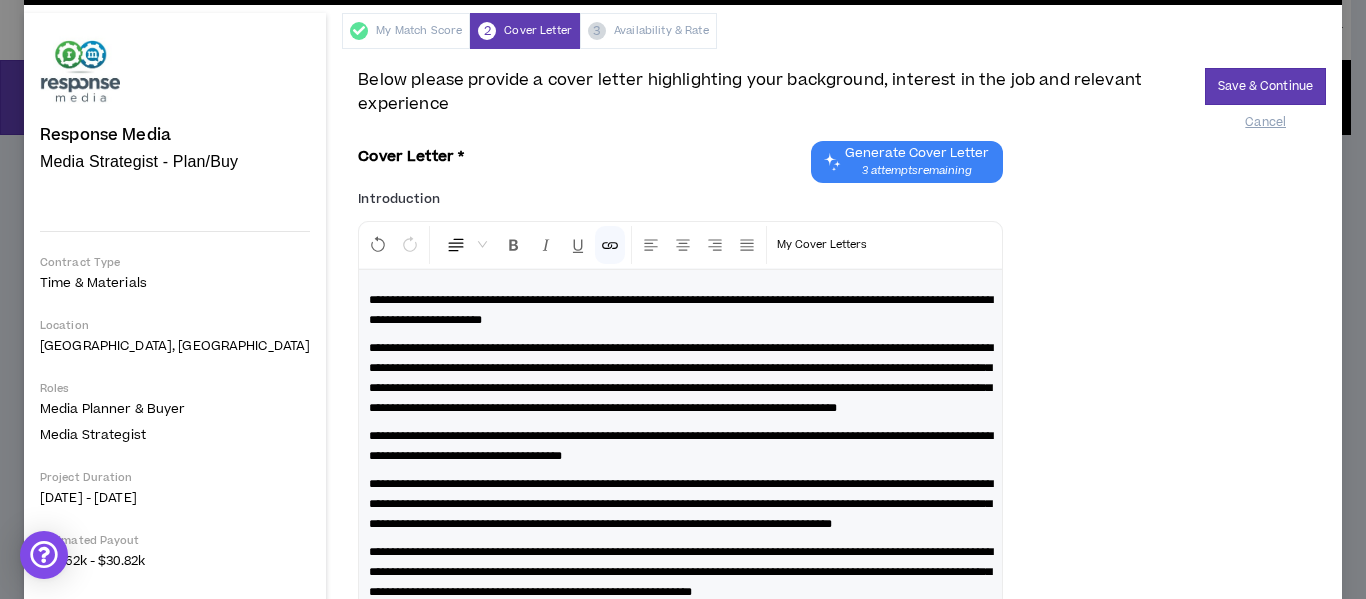 scroll, scrollTop: 100, scrollLeft: 0, axis: vertical 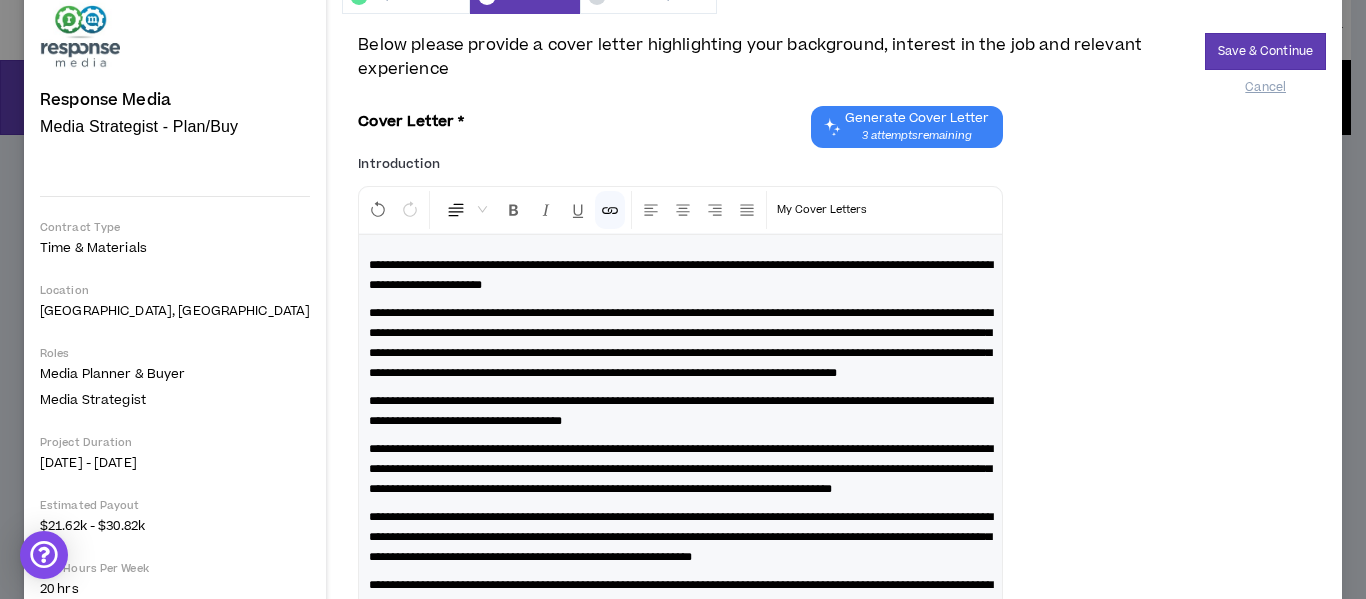 click on "**********" at bounding box center (681, 275) 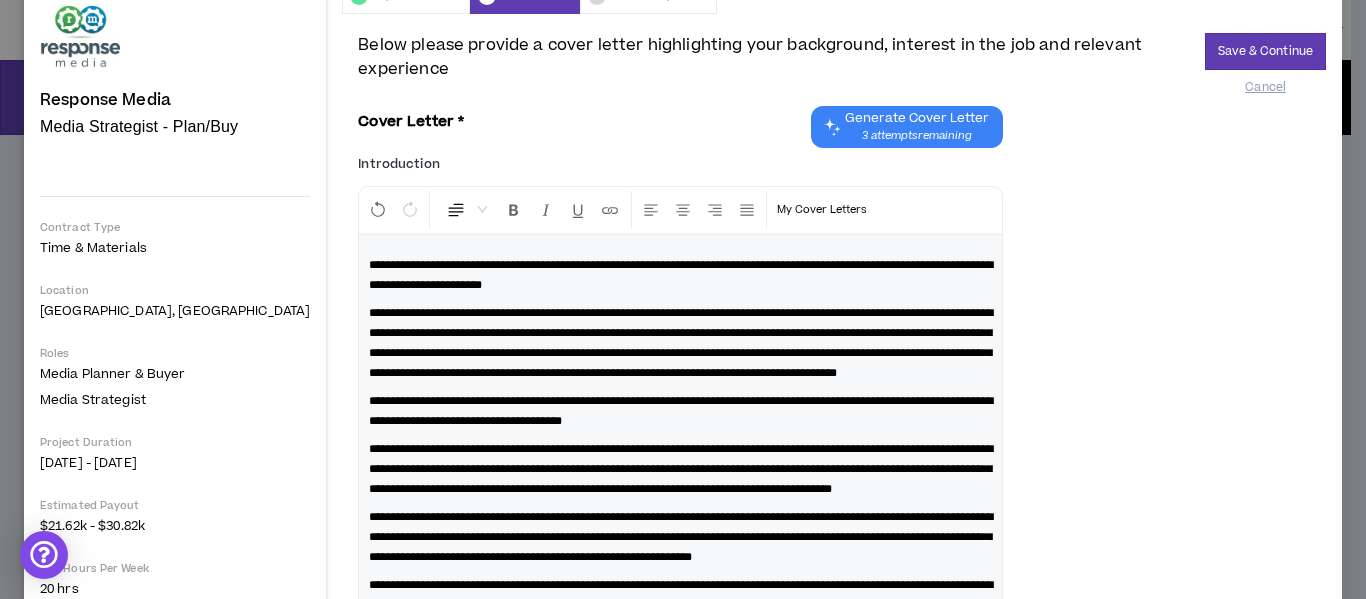 click on "**********" at bounding box center (681, 275) 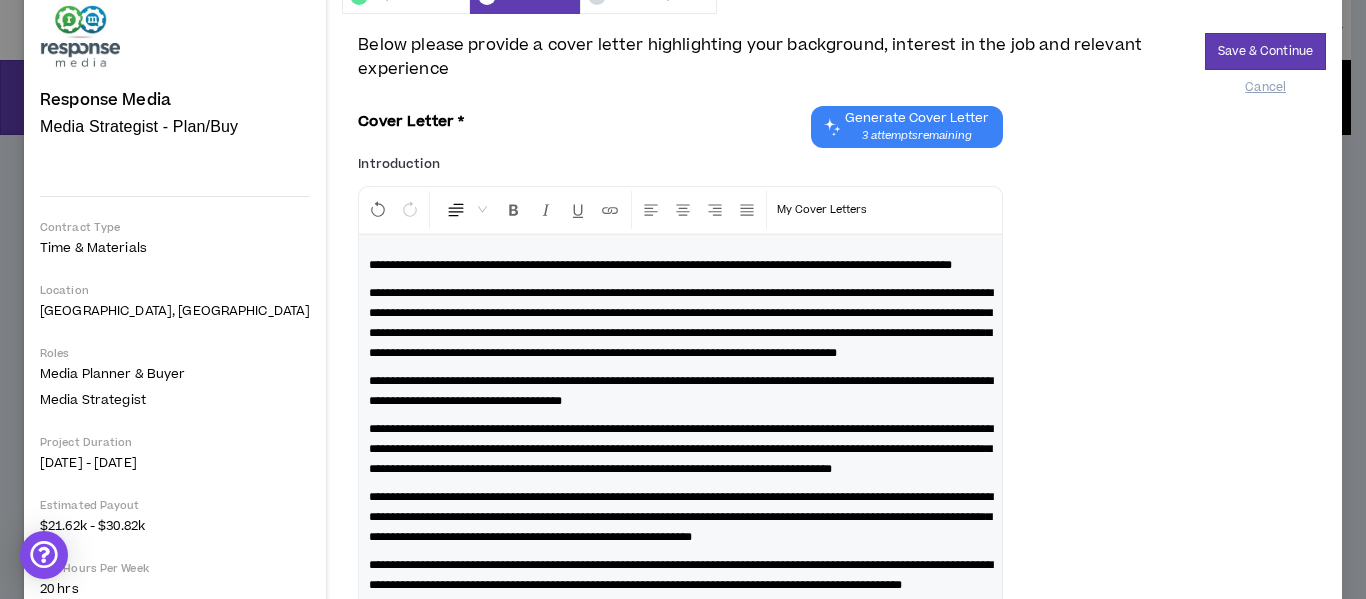 click on "**********" at bounding box center [681, 323] 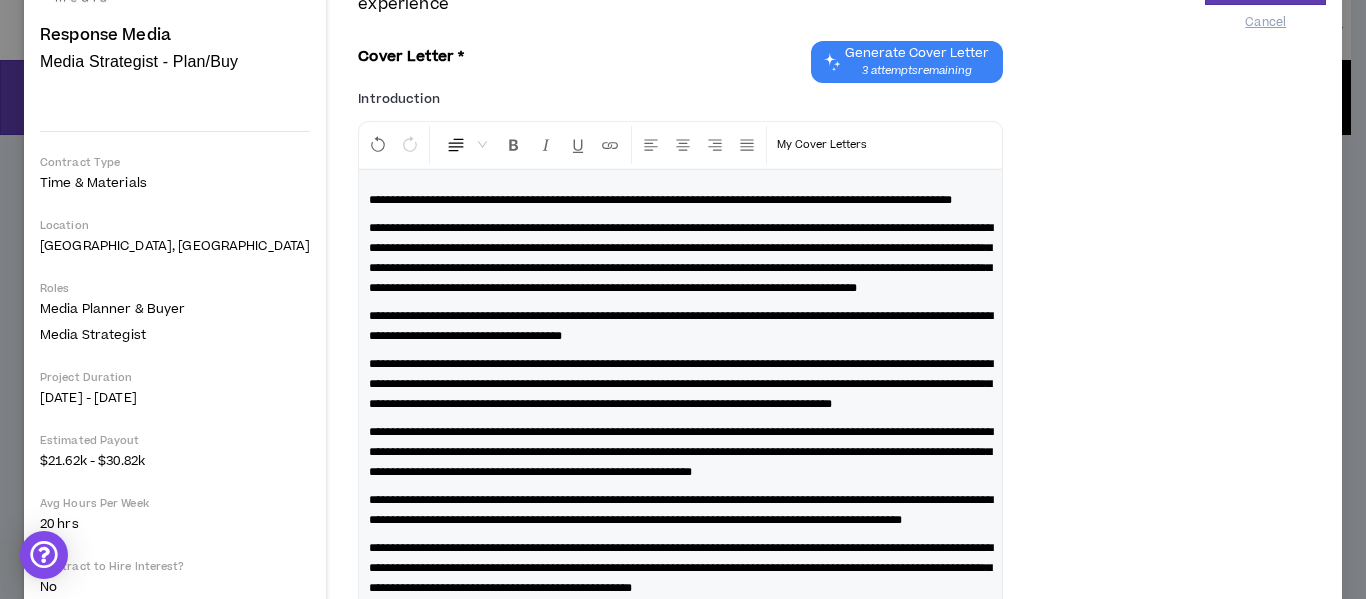 scroll, scrollTop: 200, scrollLeft: 0, axis: vertical 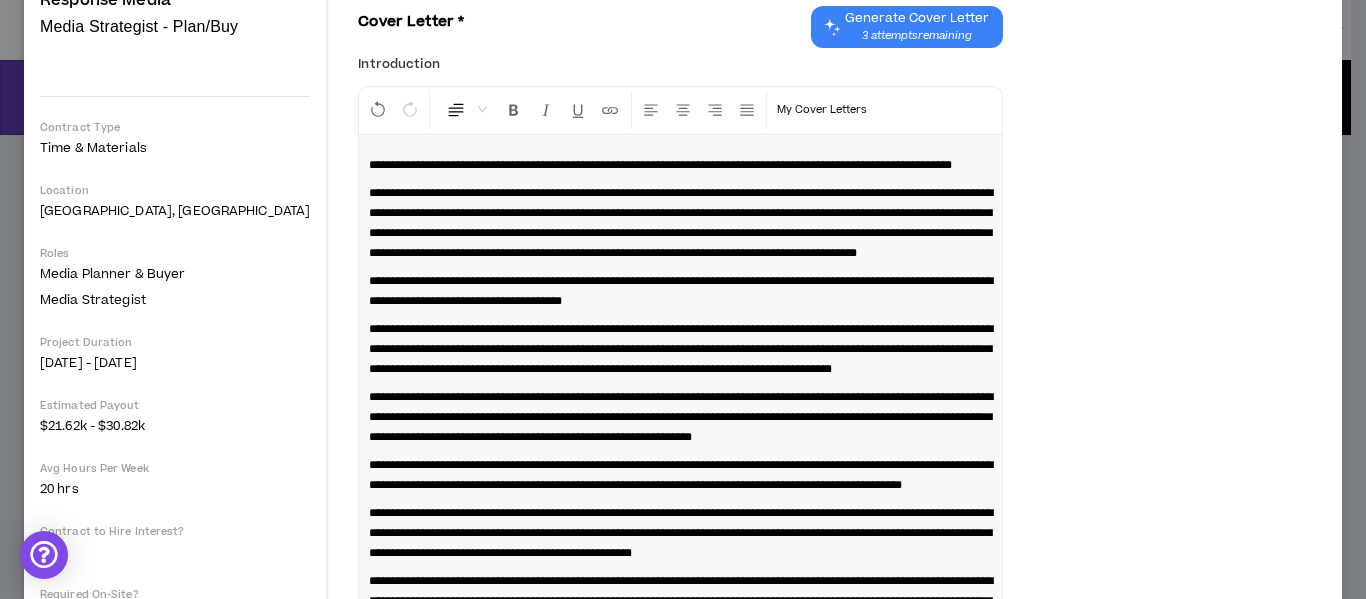 click on "**********" at bounding box center (681, 349) 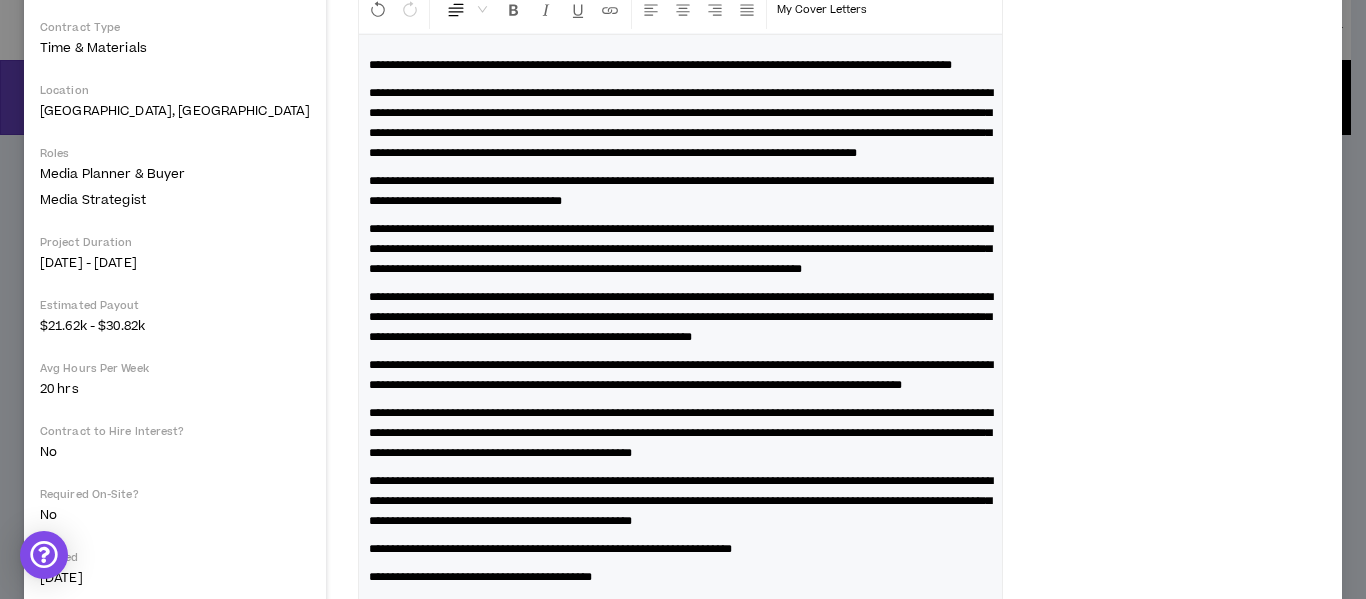 scroll, scrollTop: 400, scrollLeft: 0, axis: vertical 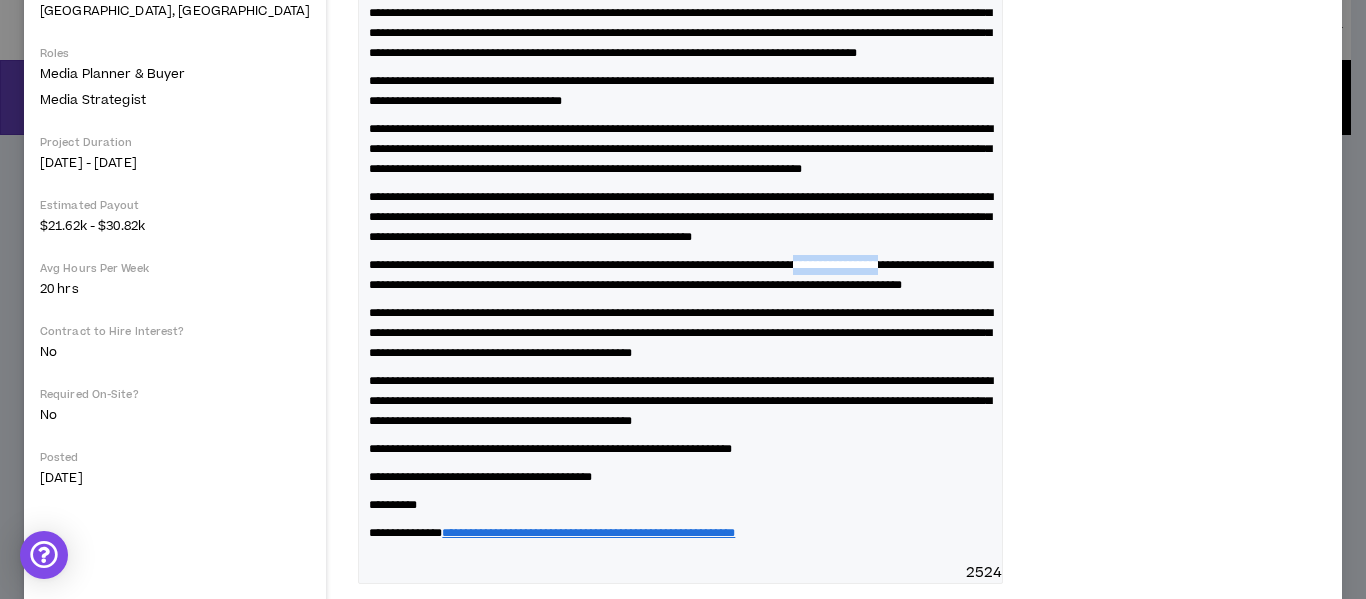 drag, startPoint x: 932, startPoint y: 333, endPoint x: 825, endPoint y: 336, distance: 107.042046 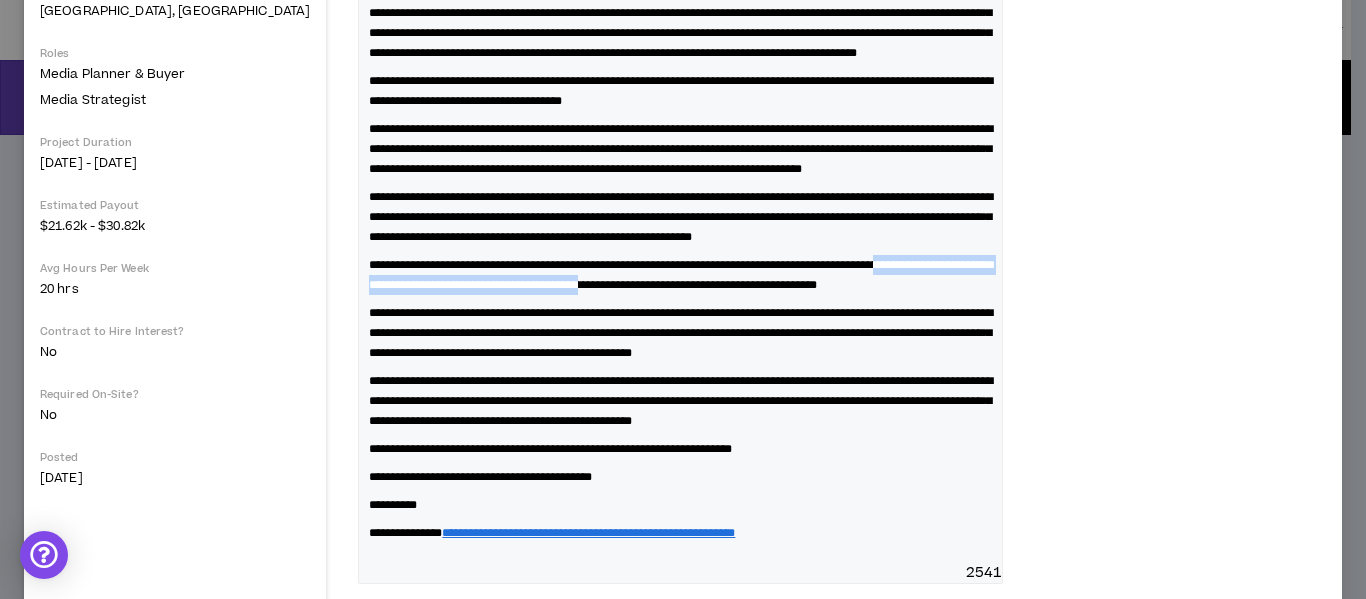 drag, startPoint x: 731, startPoint y: 353, endPoint x: 300, endPoint y: 360, distance: 431.05685 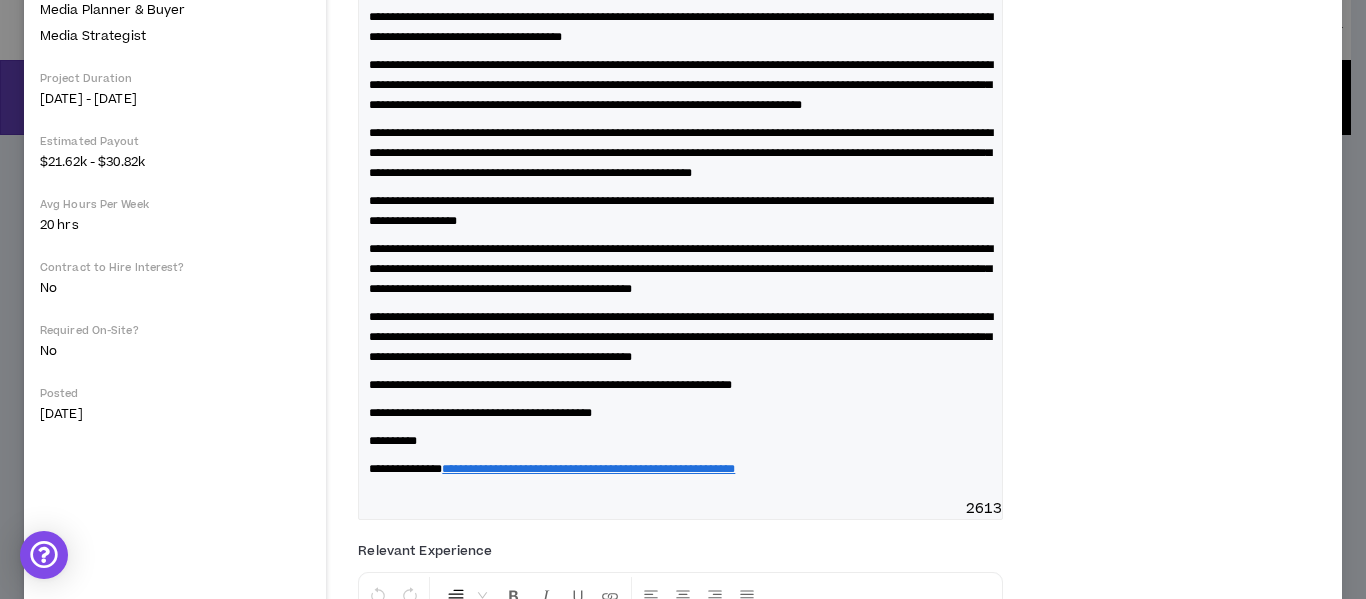 scroll, scrollTop: 500, scrollLeft: 0, axis: vertical 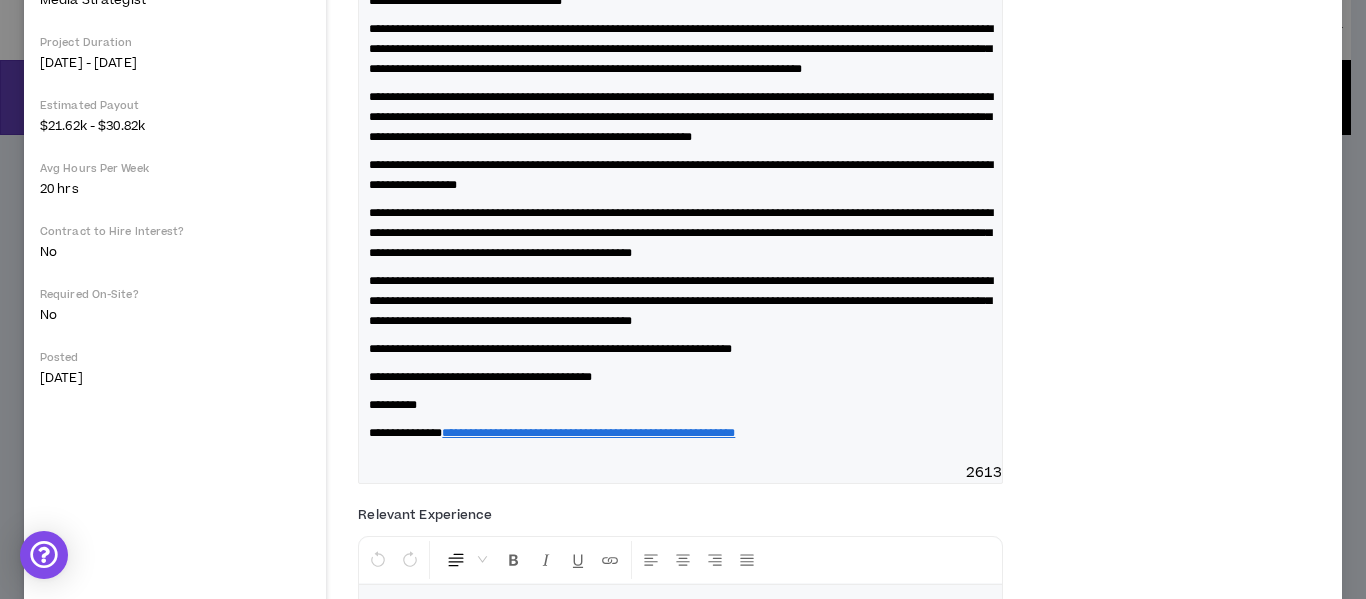 click on "**********" at bounding box center [681, 301] 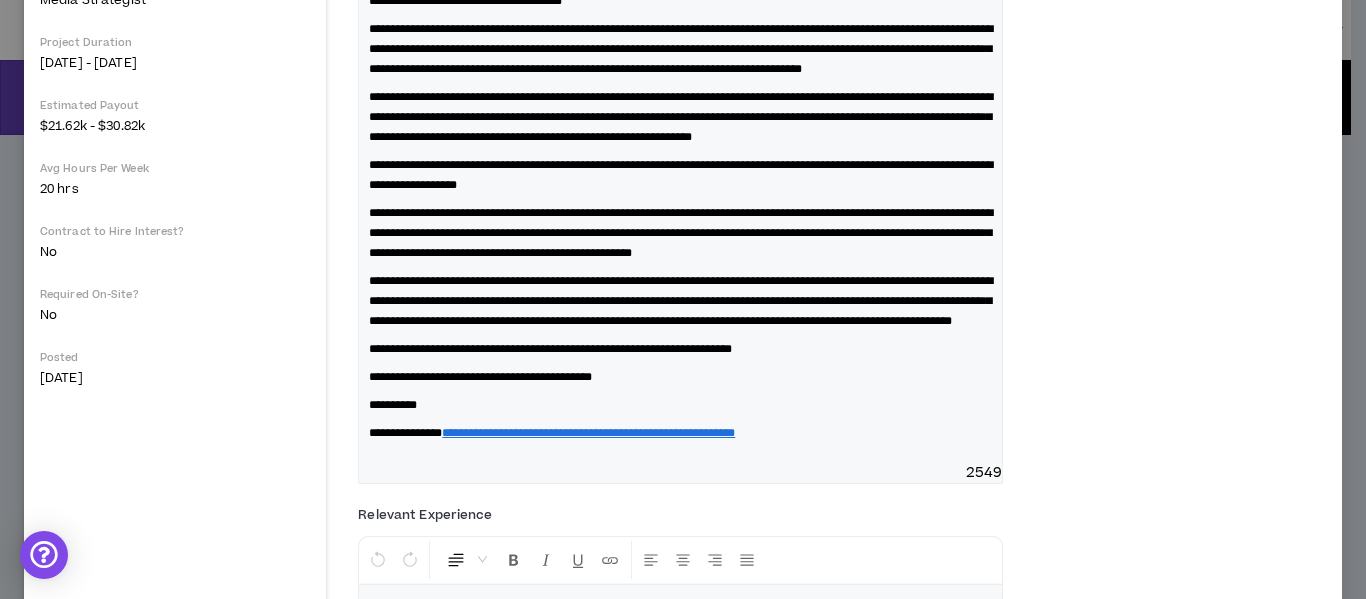 click on "**********" at bounding box center [681, 301] 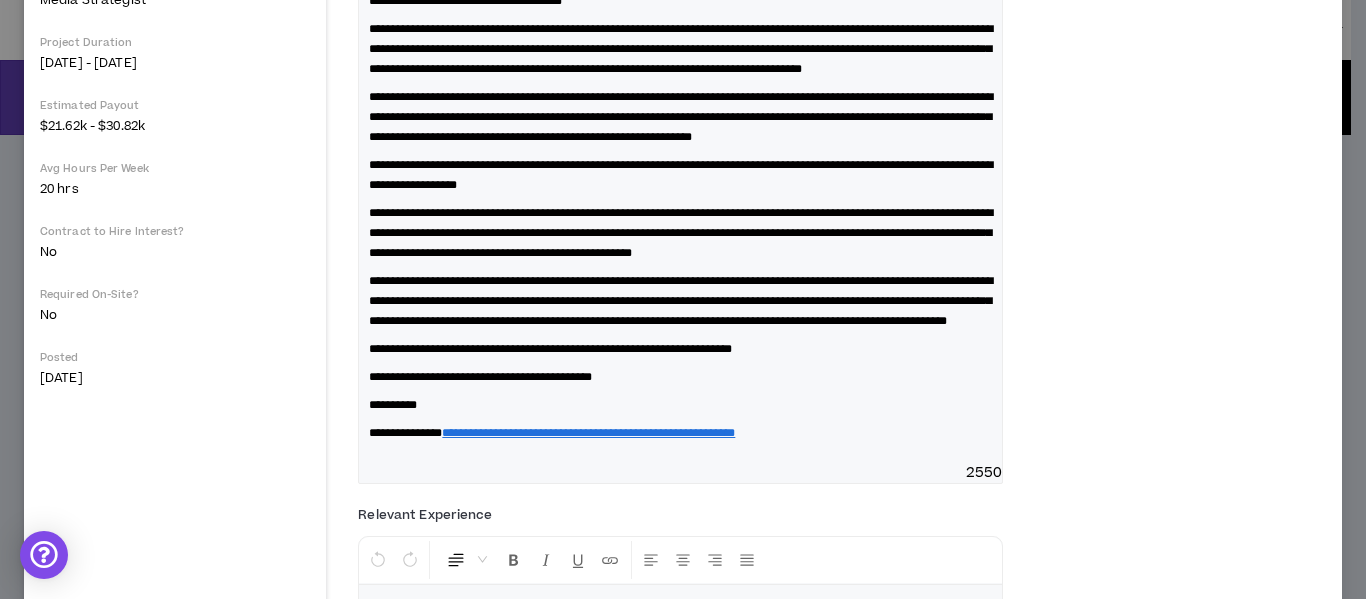 click on "**********" at bounding box center (681, 301) 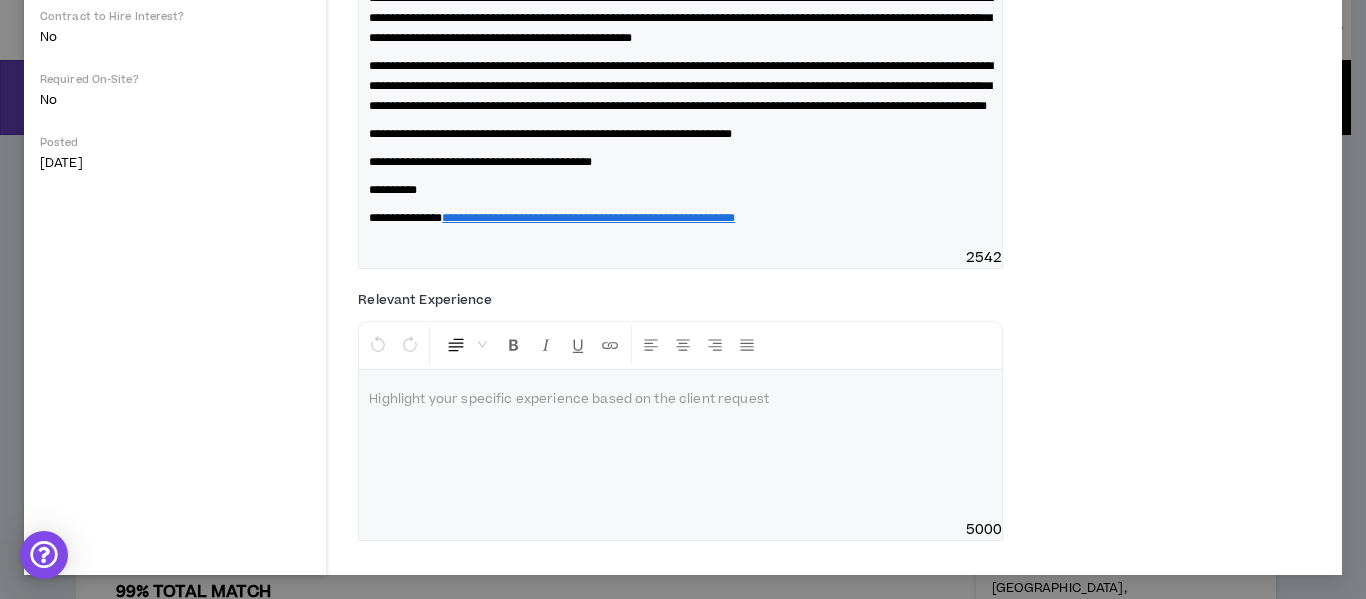 scroll, scrollTop: 824, scrollLeft: 0, axis: vertical 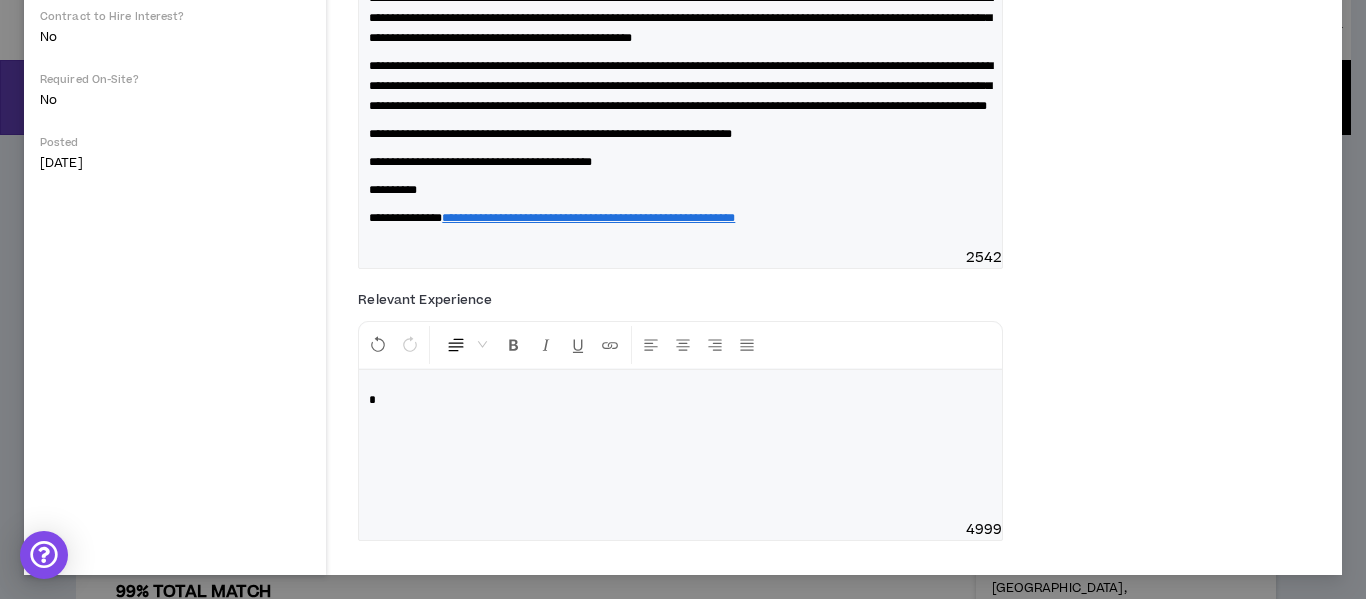 type 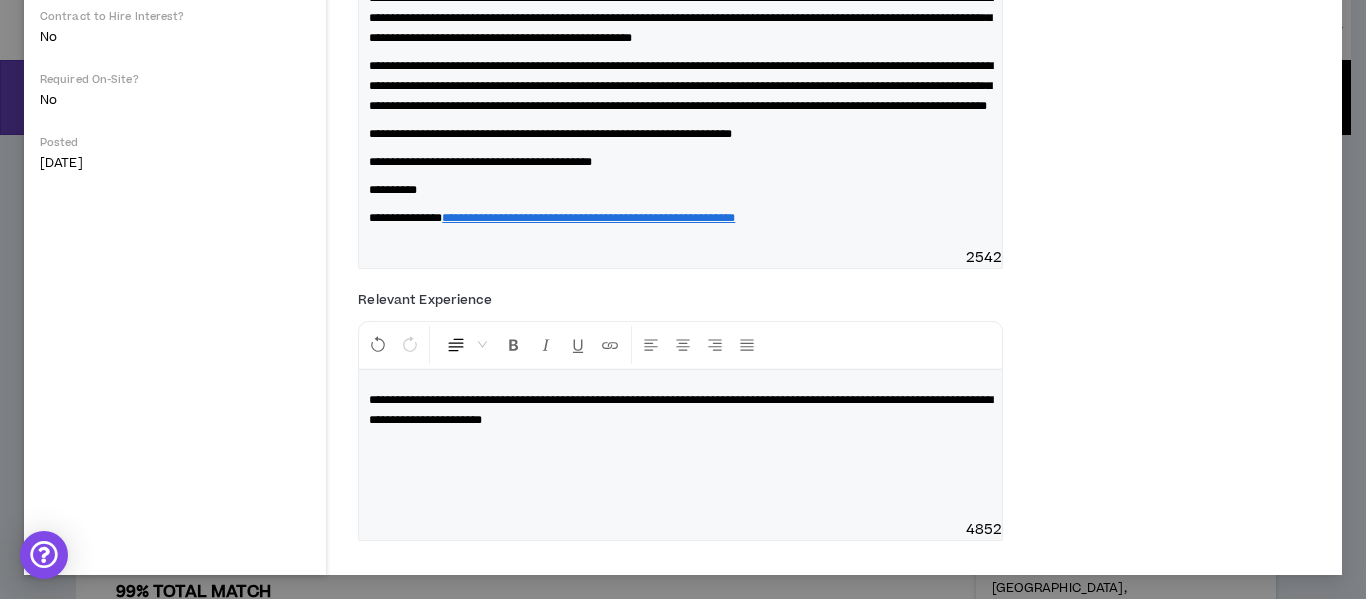 click on "**********" at bounding box center [681, 410] 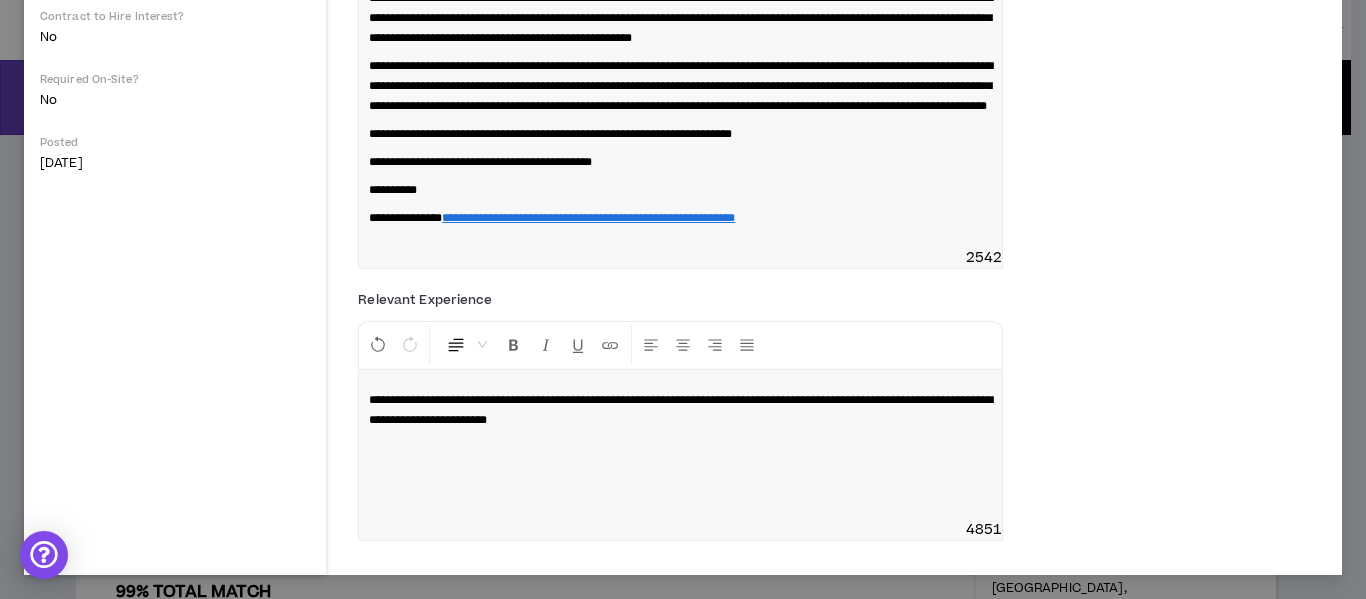 click on "**********" at bounding box center [680, 410] 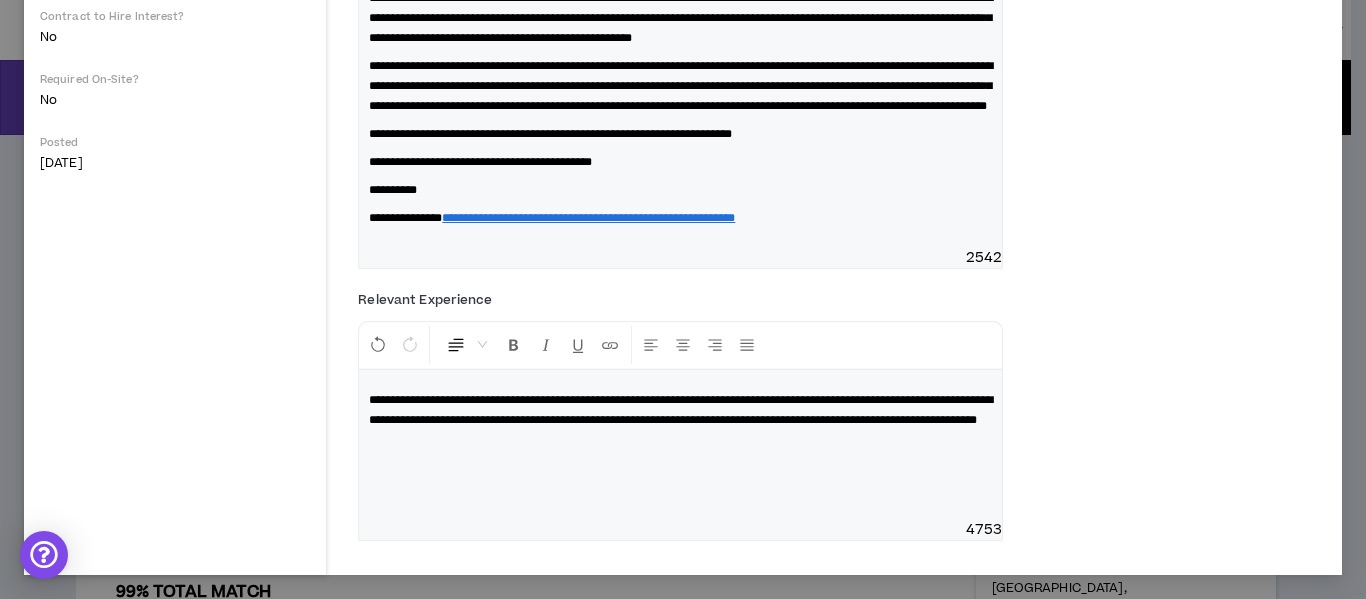 drag, startPoint x: 1333, startPoint y: 89, endPoint x: 1336, endPoint y: 134, distance: 45.099888 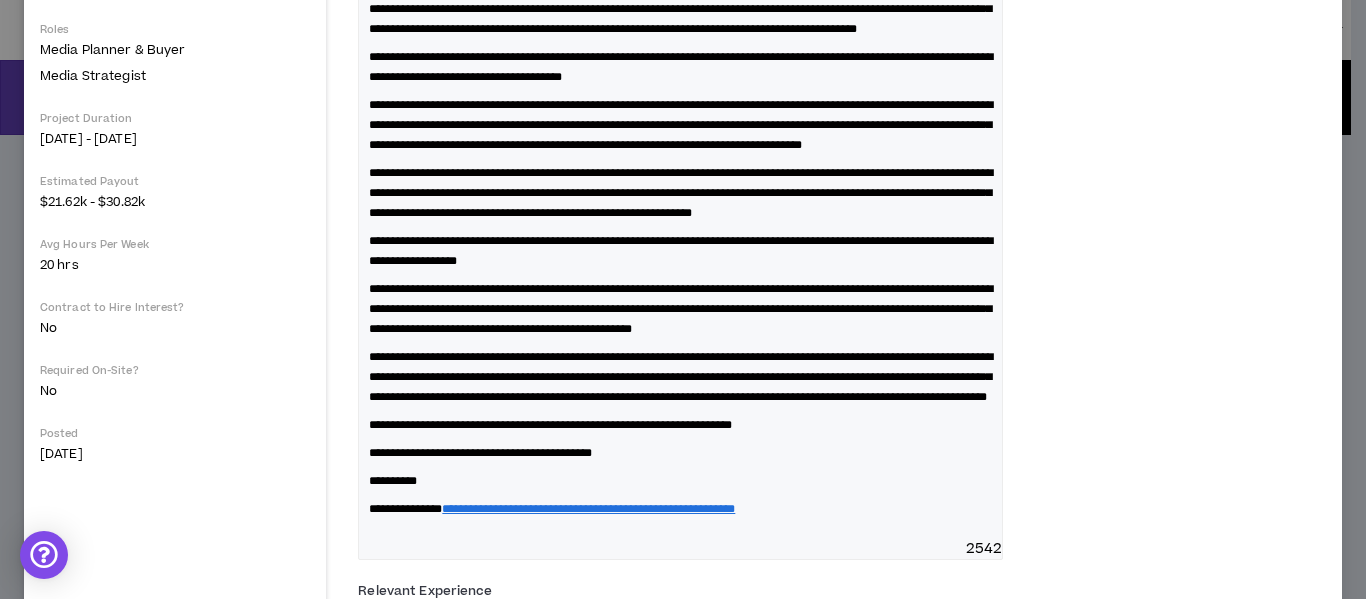 scroll, scrollTop: 0, scrollLeft: 0, axis: both 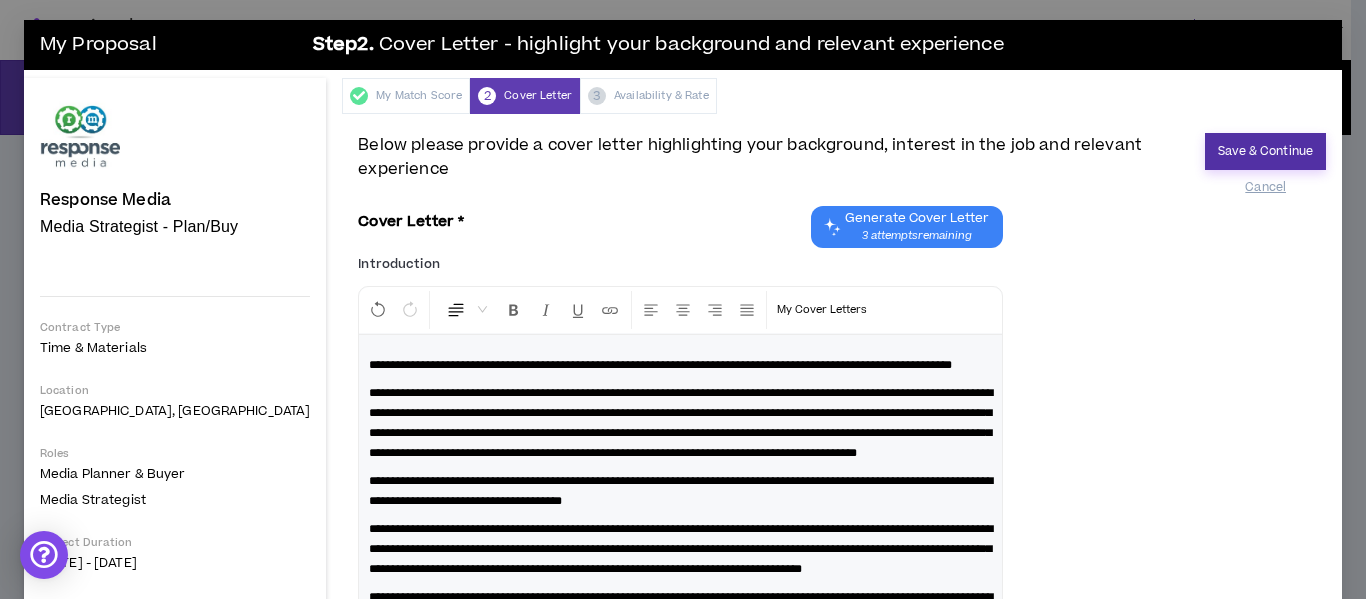 click on "Save & Continue" at bounding box center (1265, 151) 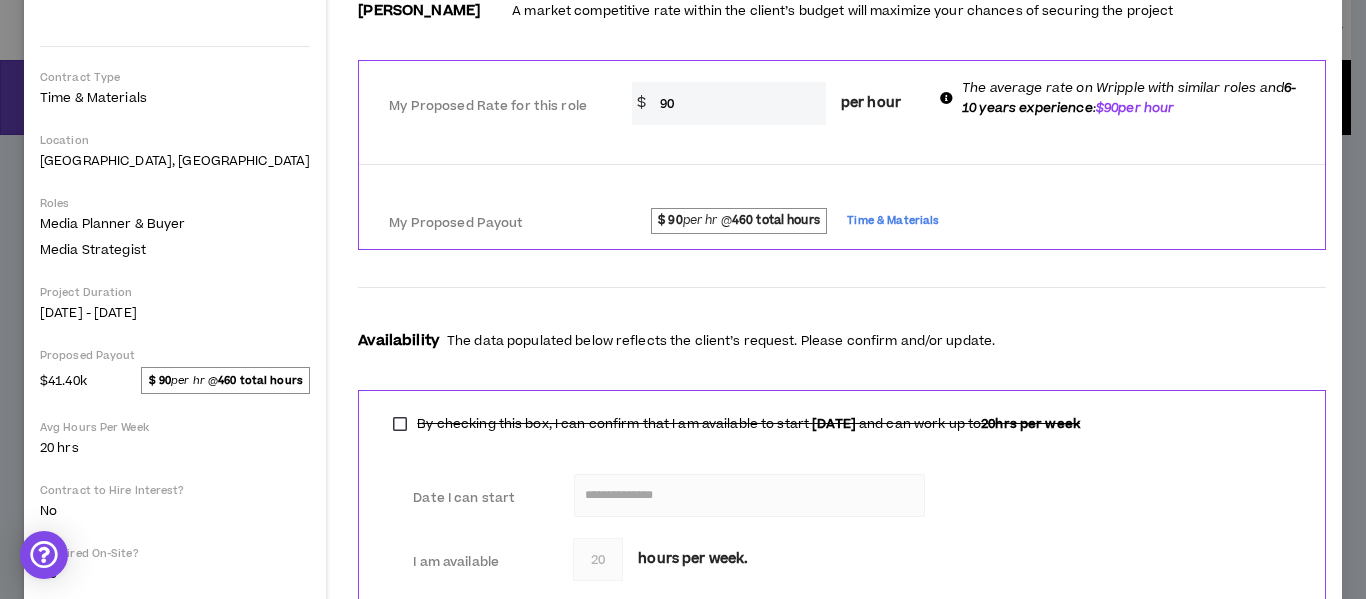 scroll, scrollTop: 21, scrollLeft: 0, axis: vertical 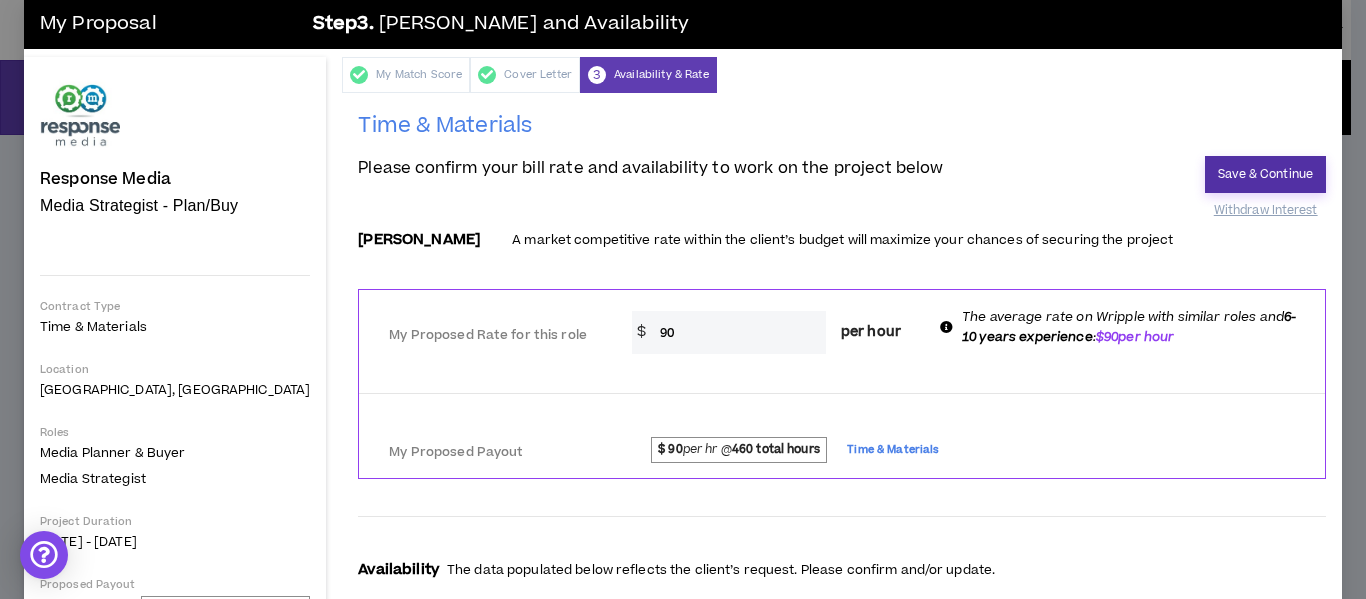 click on "Save & Continue" at bounding box center (1265, 174) 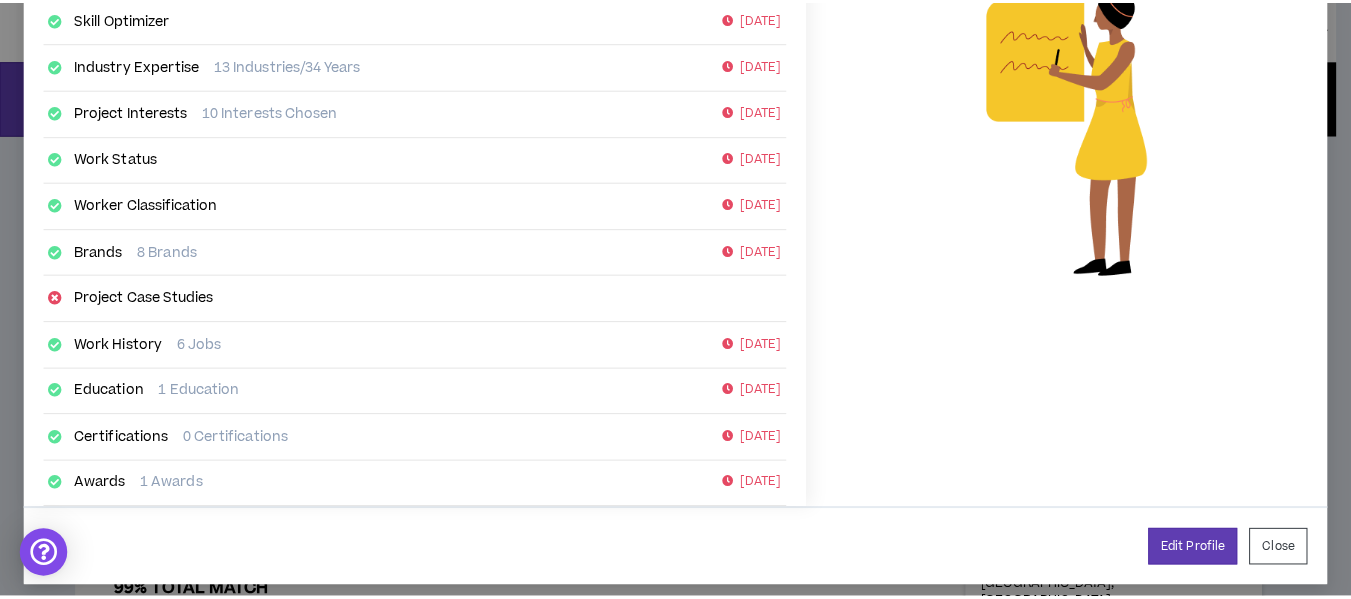 scroll, scrollTop: 406, scrollLeft: 0, axis: vertical 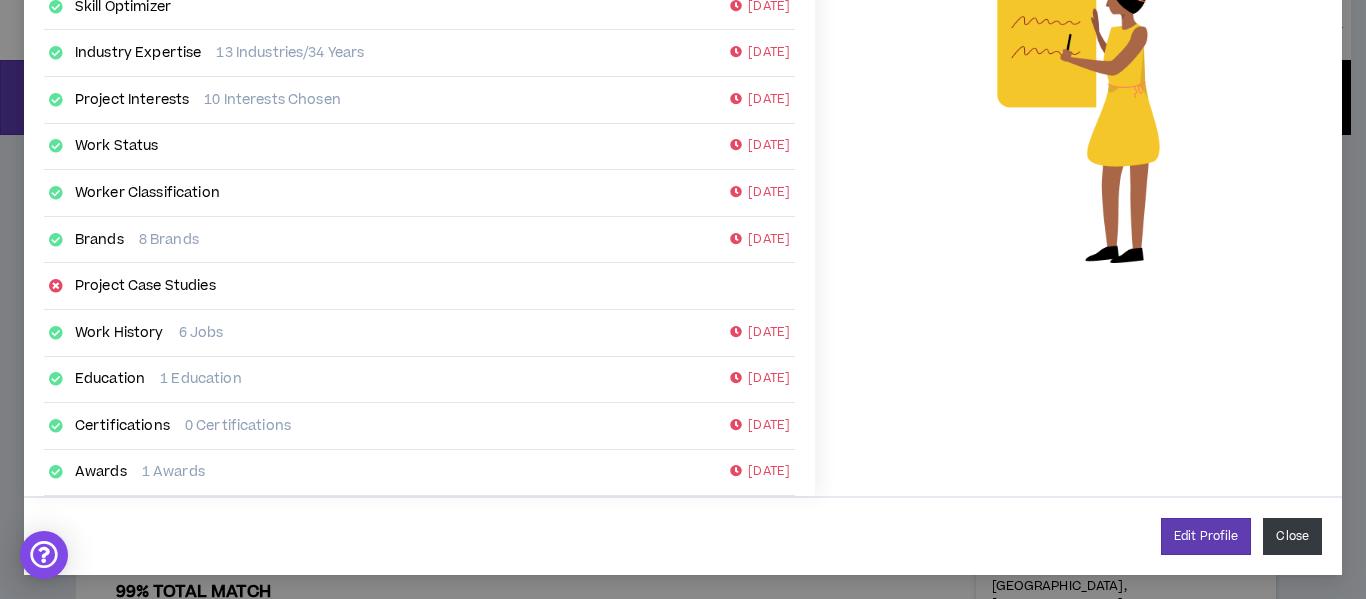 click on "Close" at bounding box center (1292, 536) 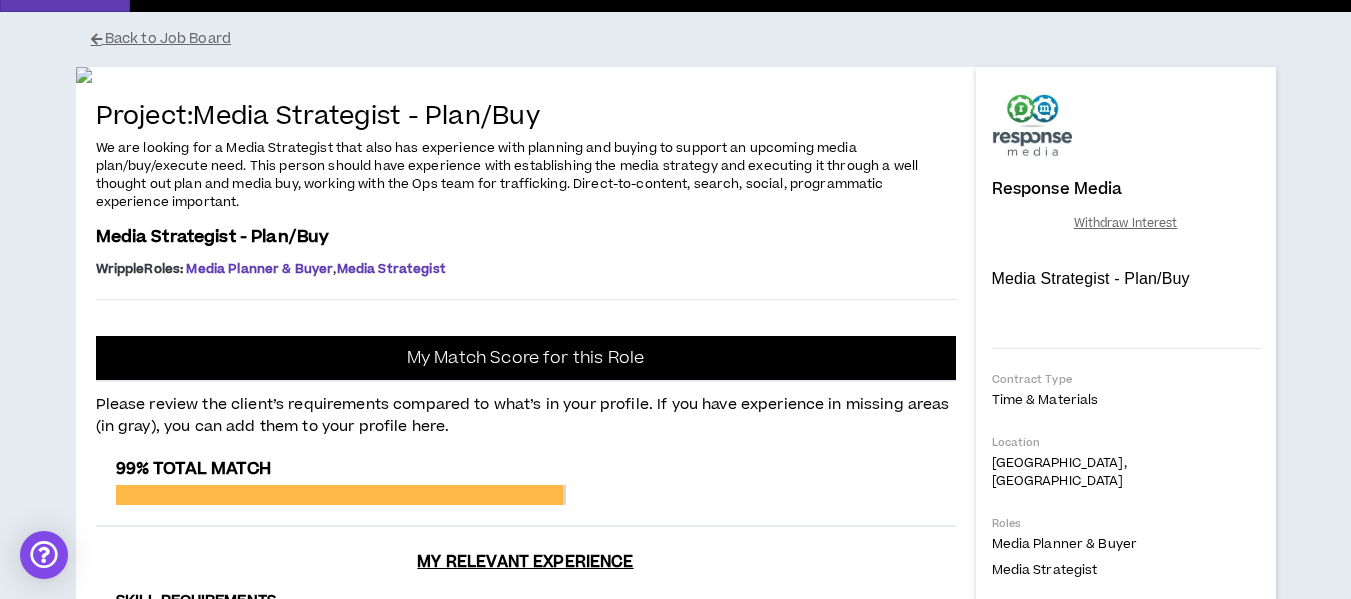 scroll, scrollTop: 0, scrollLeft: 0, axis: both 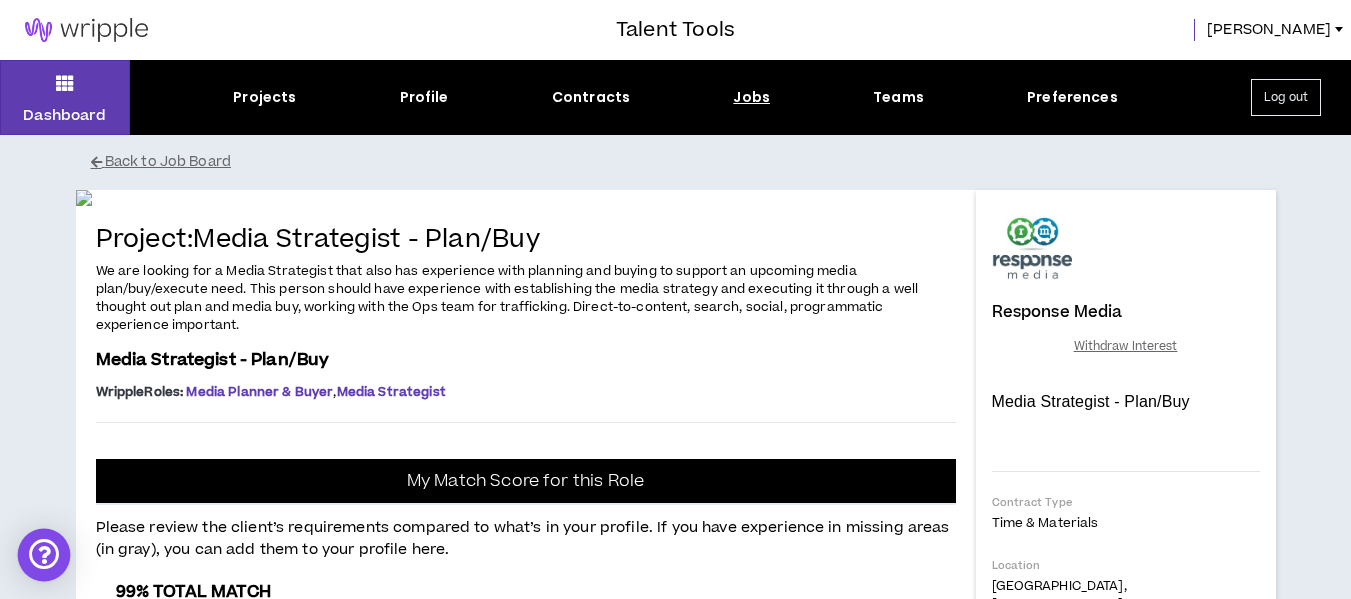 click at bounding box center [44, 555] 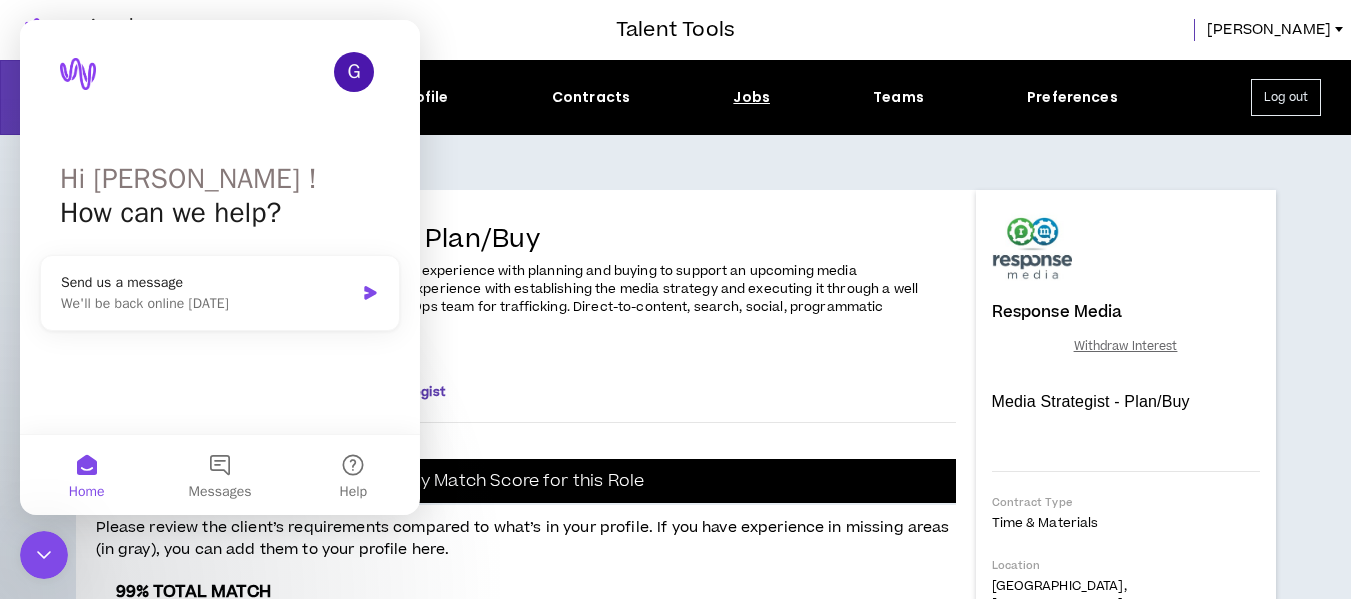 scroll, scrollTop: 0, scrollLeft: 0, axis: both 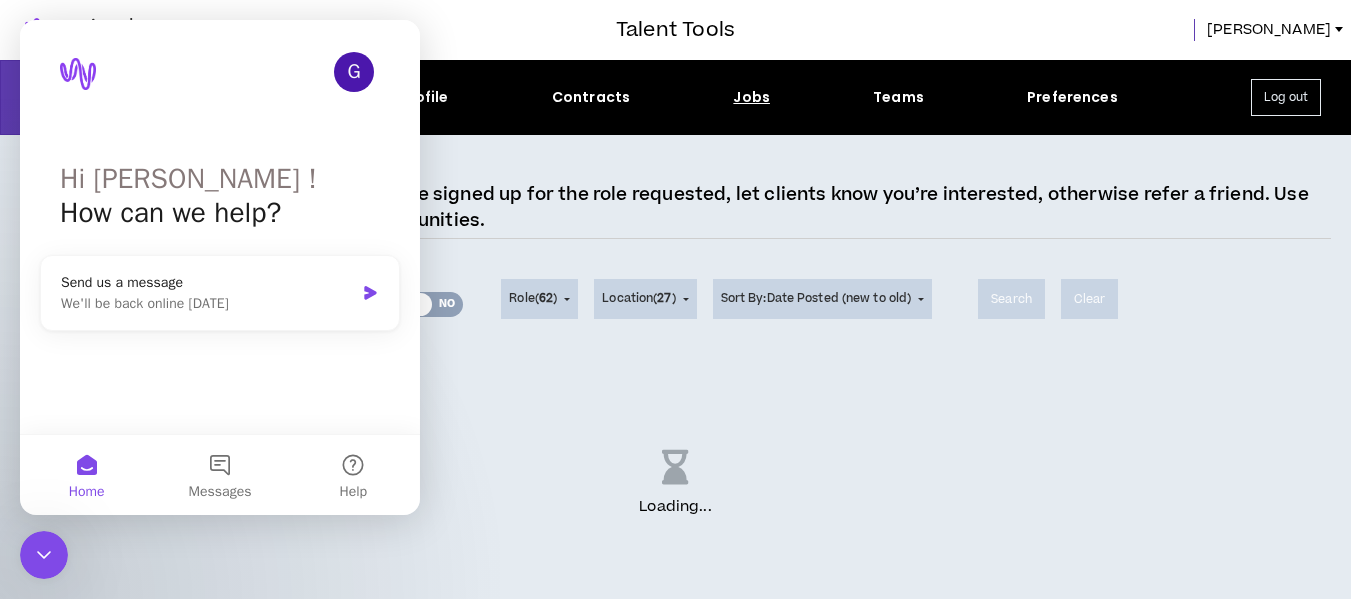 click on "Loading ..." at bounding box center [675, 484] 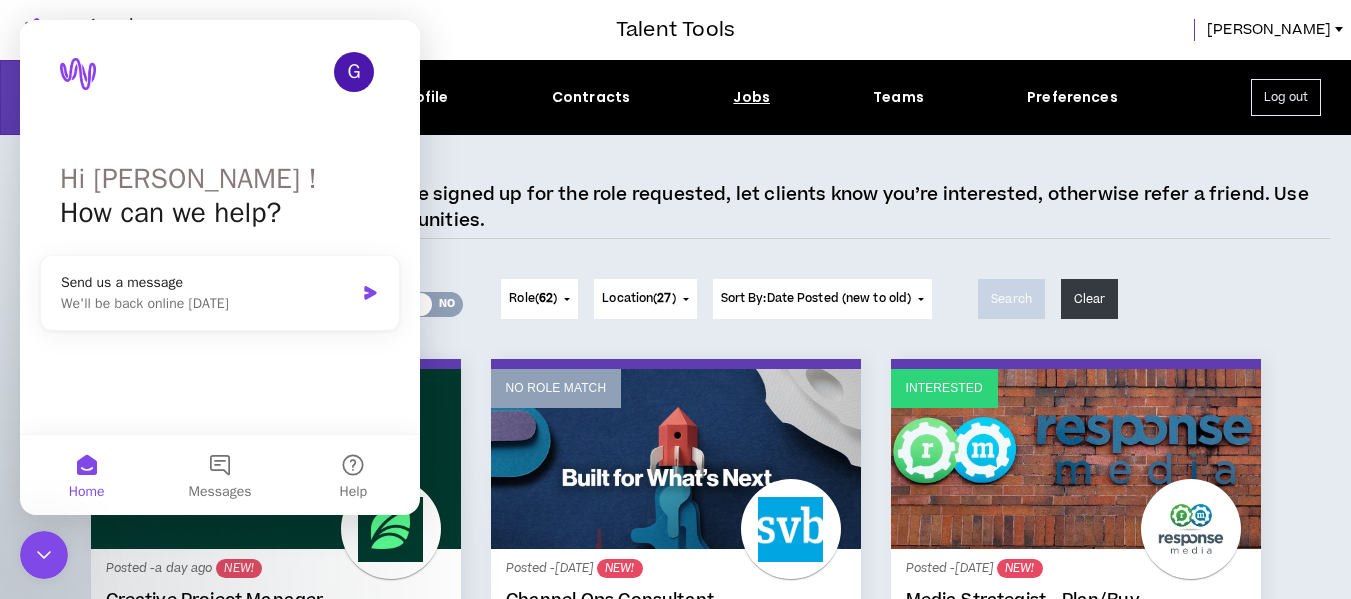 click at bounding box center [308, 30] 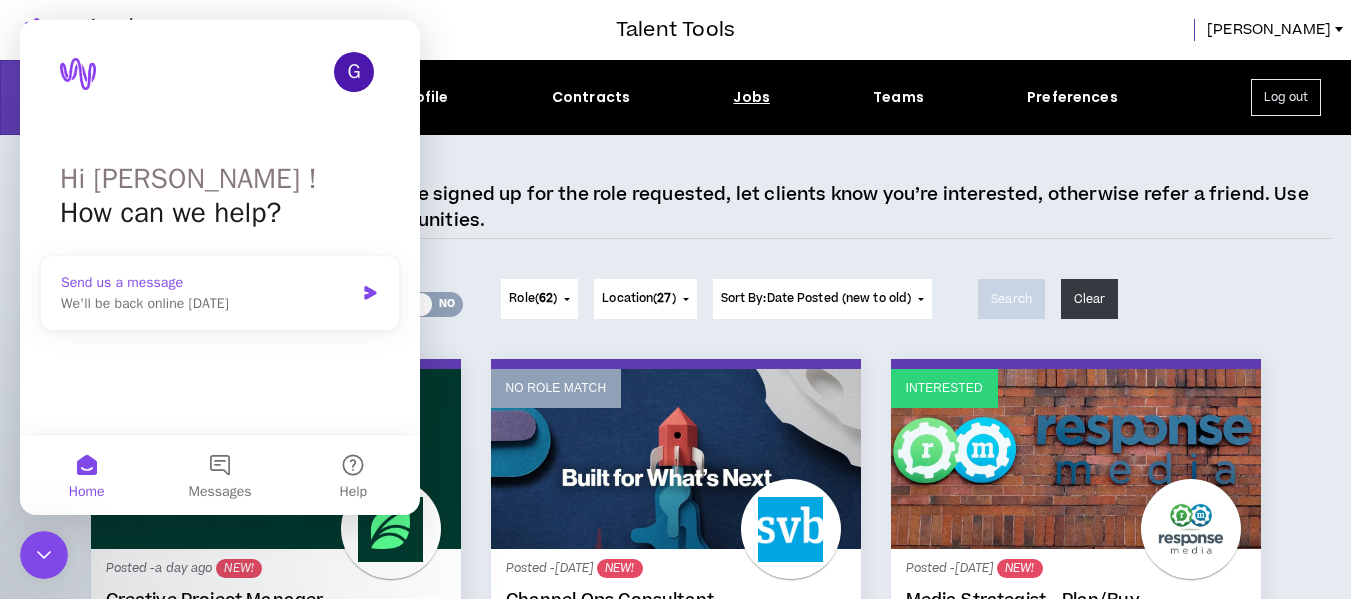 click on "Send us a message We'll be back online [DATE]" at bounding box center (220, 293) 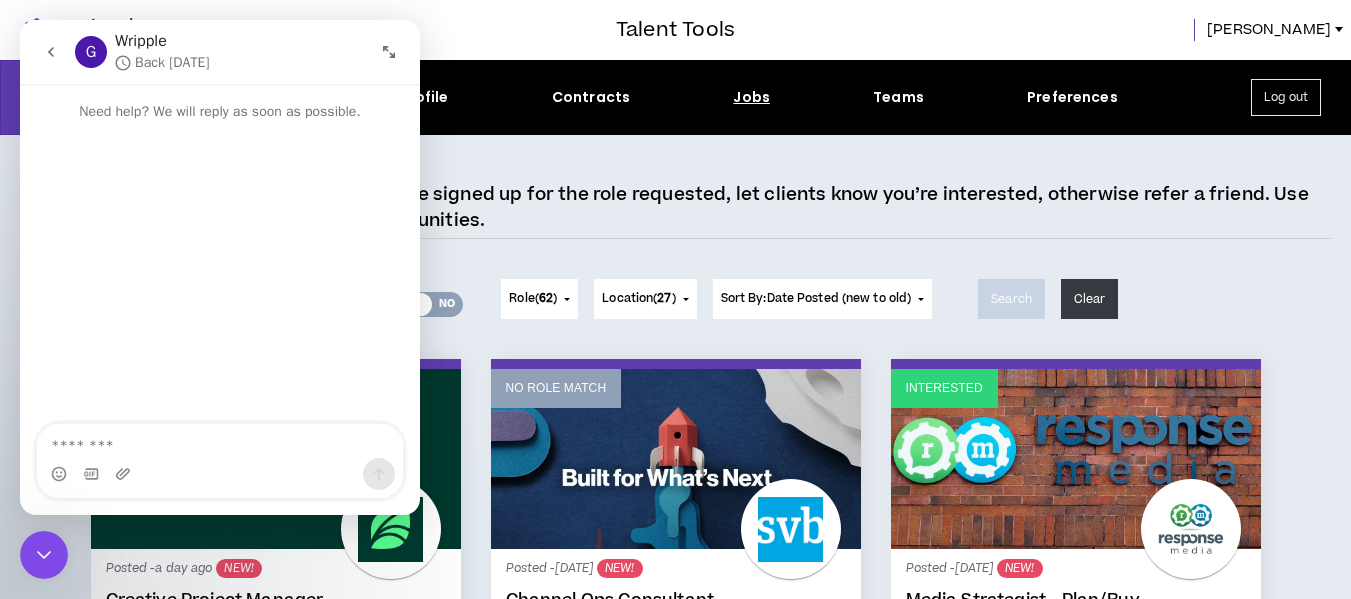 click at bounding box center [389, 52] 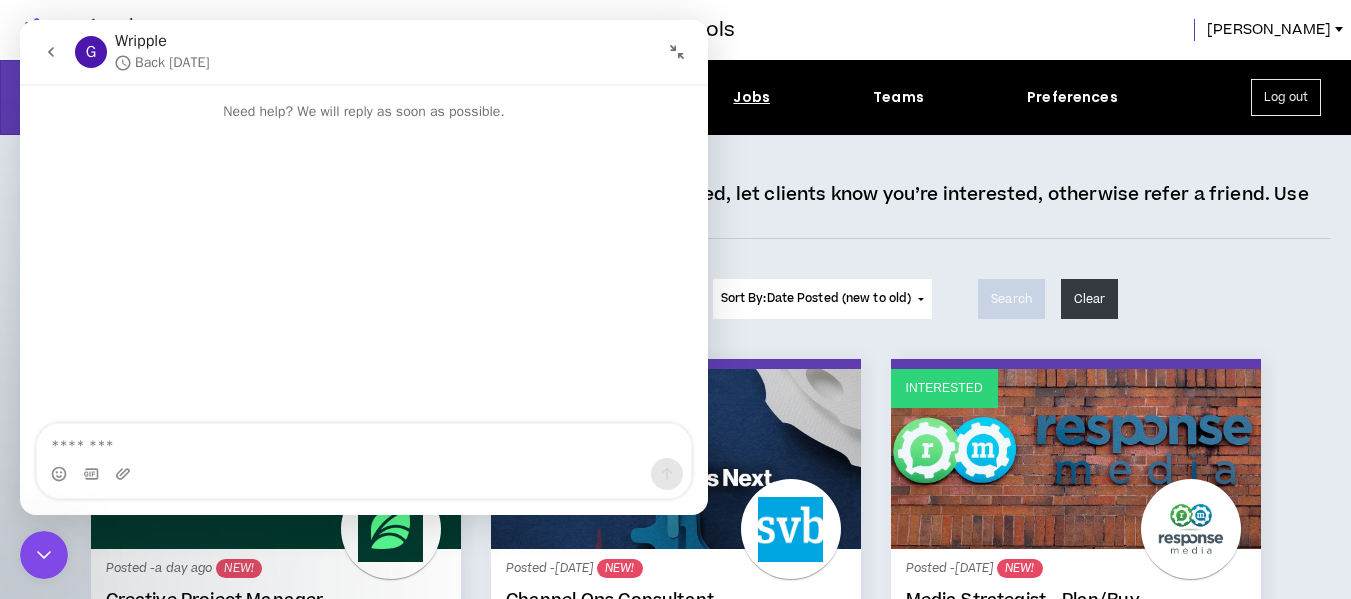 click 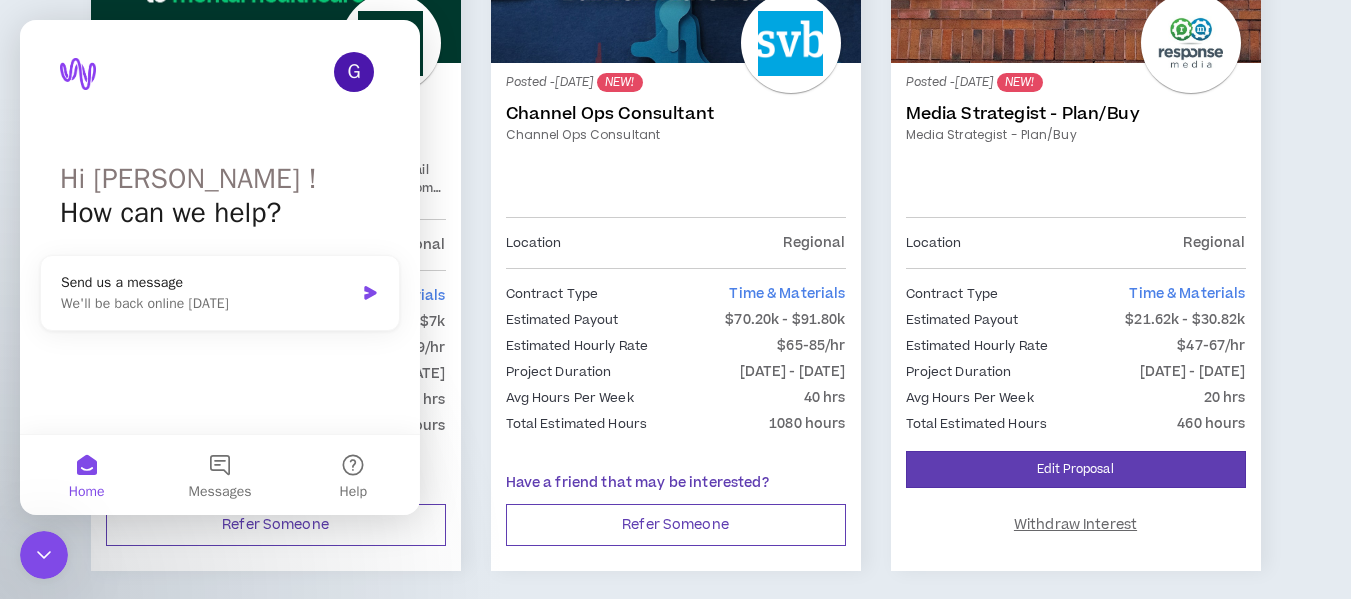 scroll, scrollTop: 500, scrollLeft: 0, axis: vertical 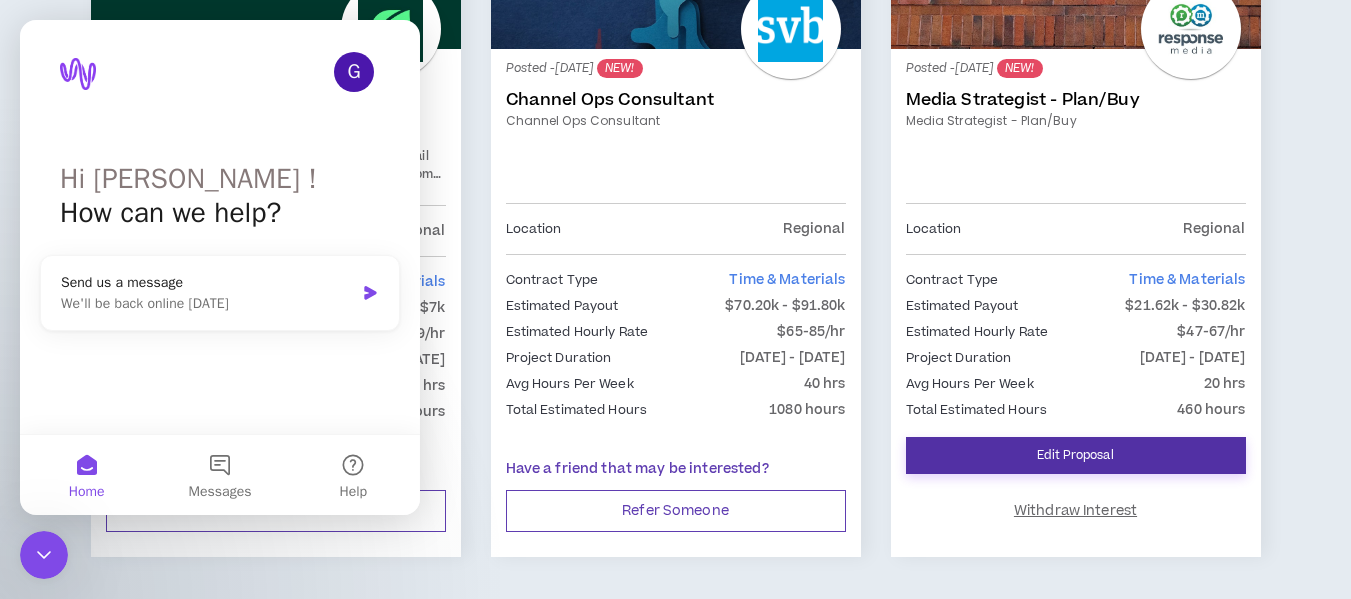 click on "Edit Proposal" at bounding box center [1076, 455] 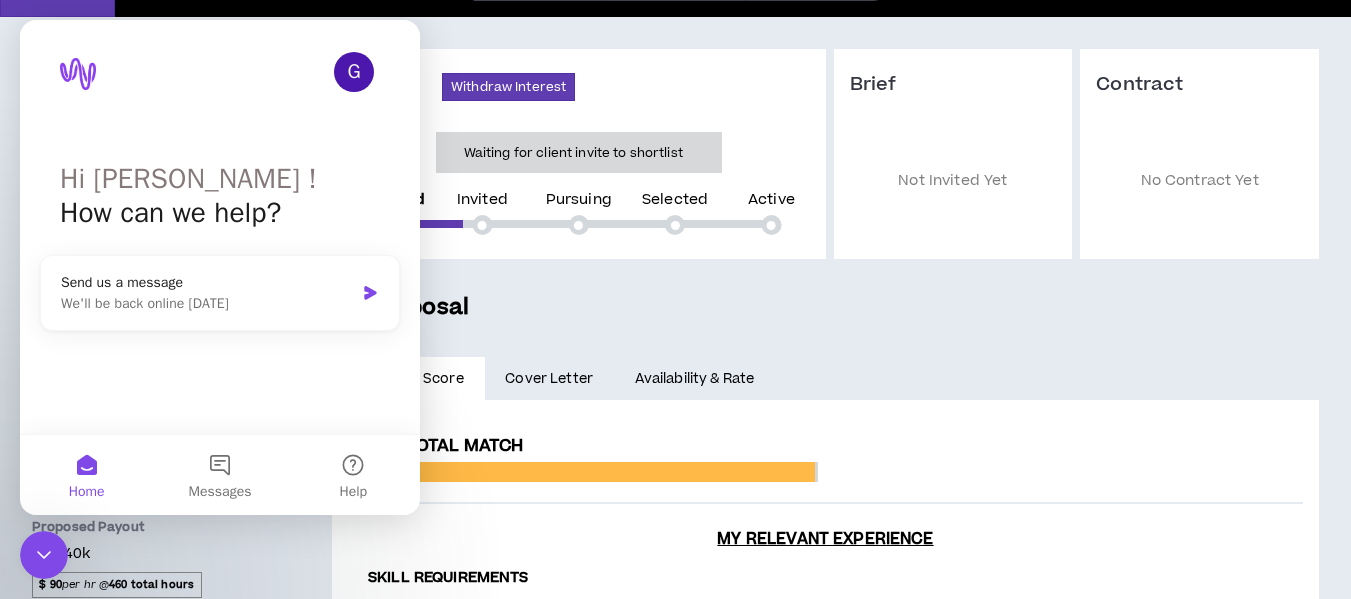 scroll, scrollTop: 133, scrollLeft: 0, axis: vertical 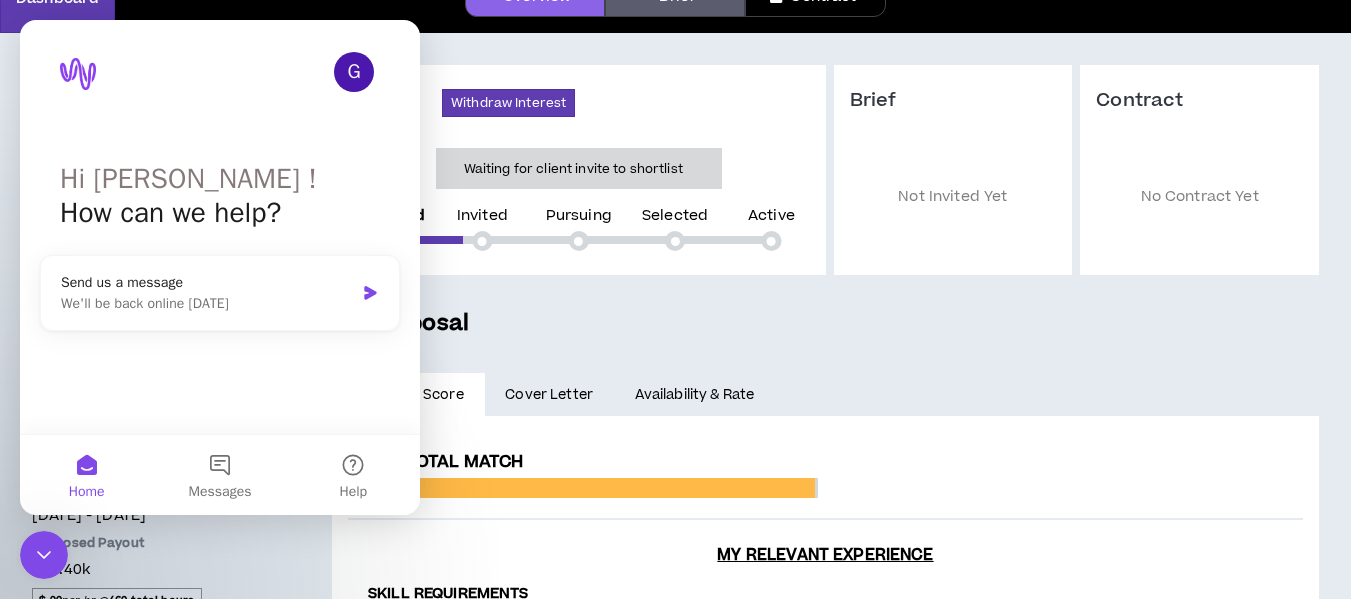 click on "Home" at bounding box center [86, 475] 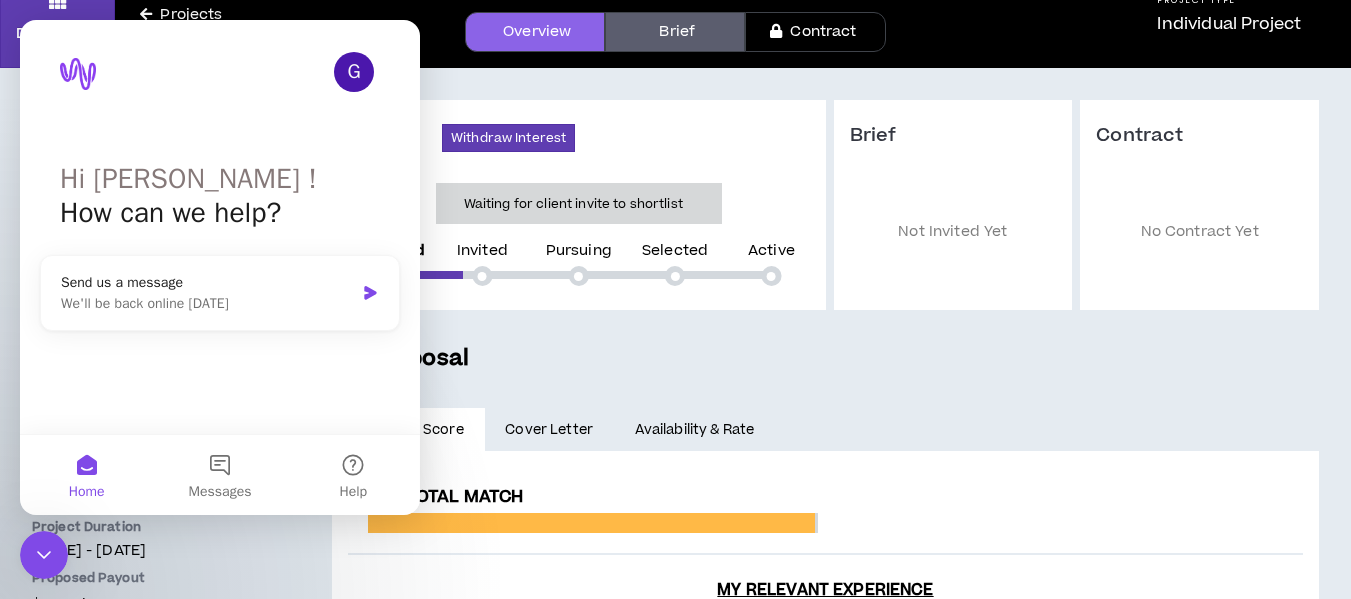 scroll, scrollTop: 8, scrollLeft: 0, axis: vertical 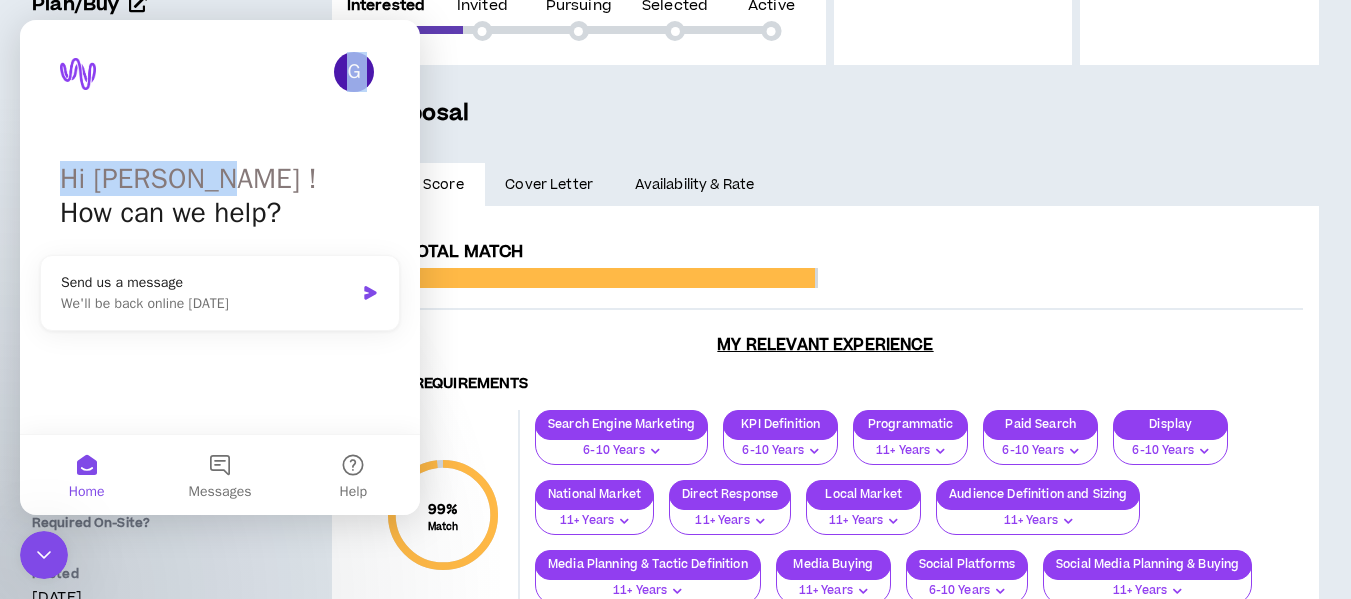 drag, startPoint x: 256, startPoint y: 20, endPoint x: 246, endPoint y: 100, distance: 80.622574 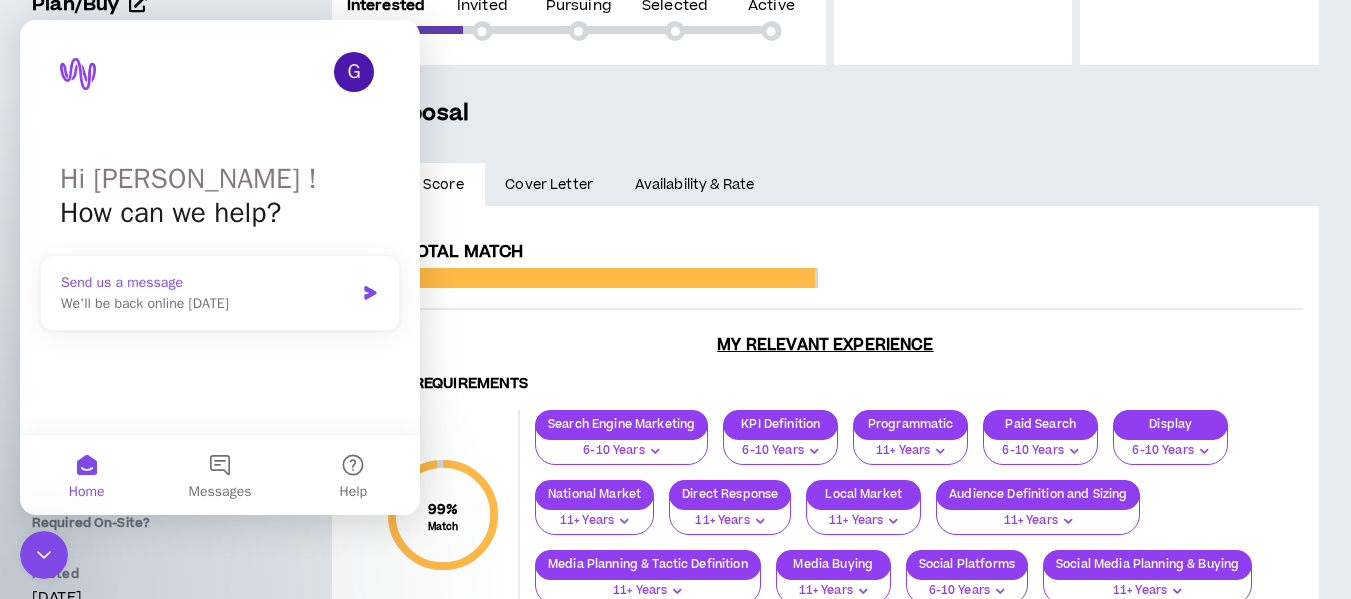 click 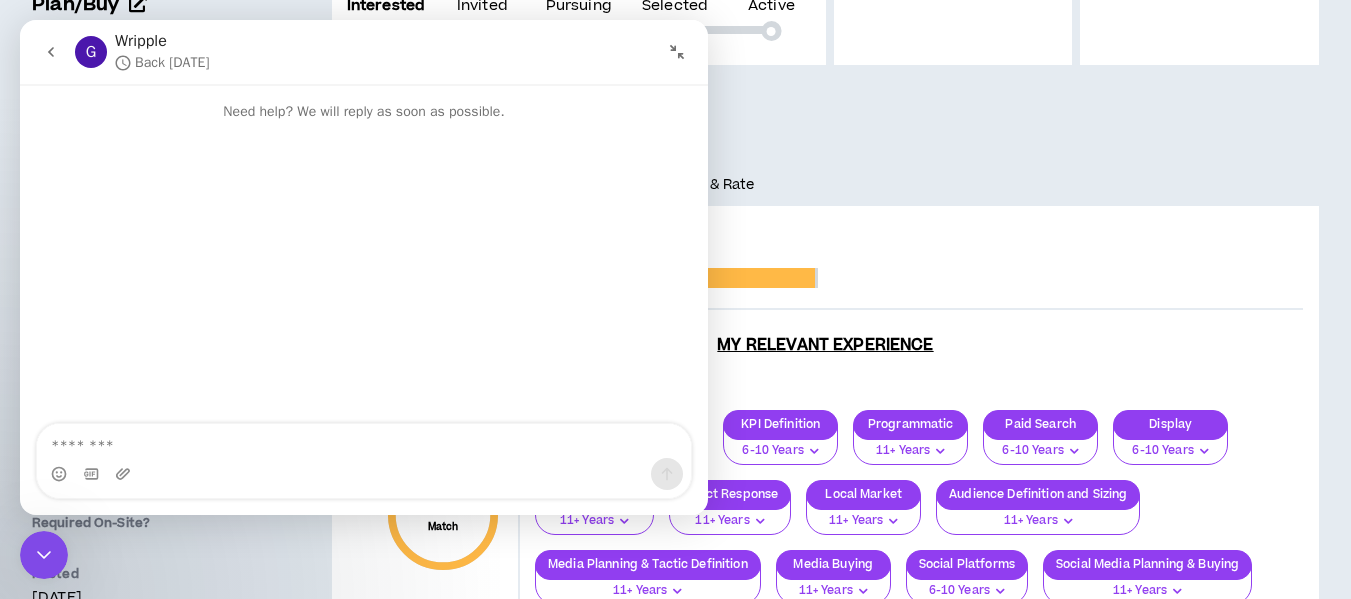 click 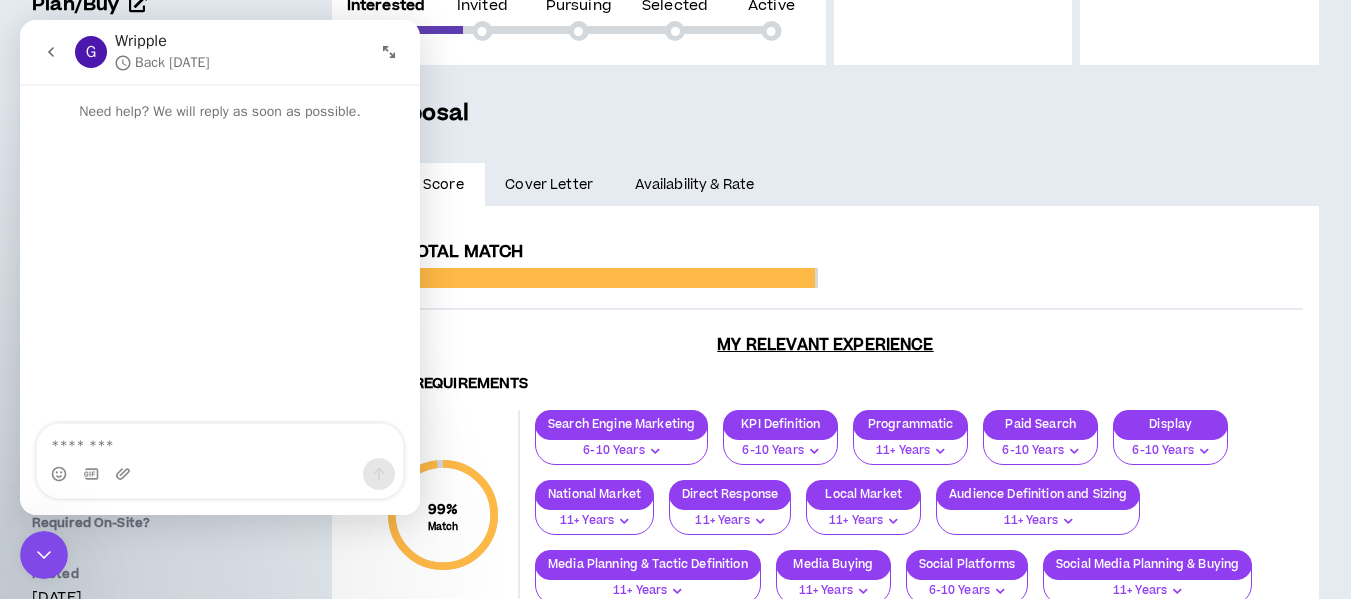 click 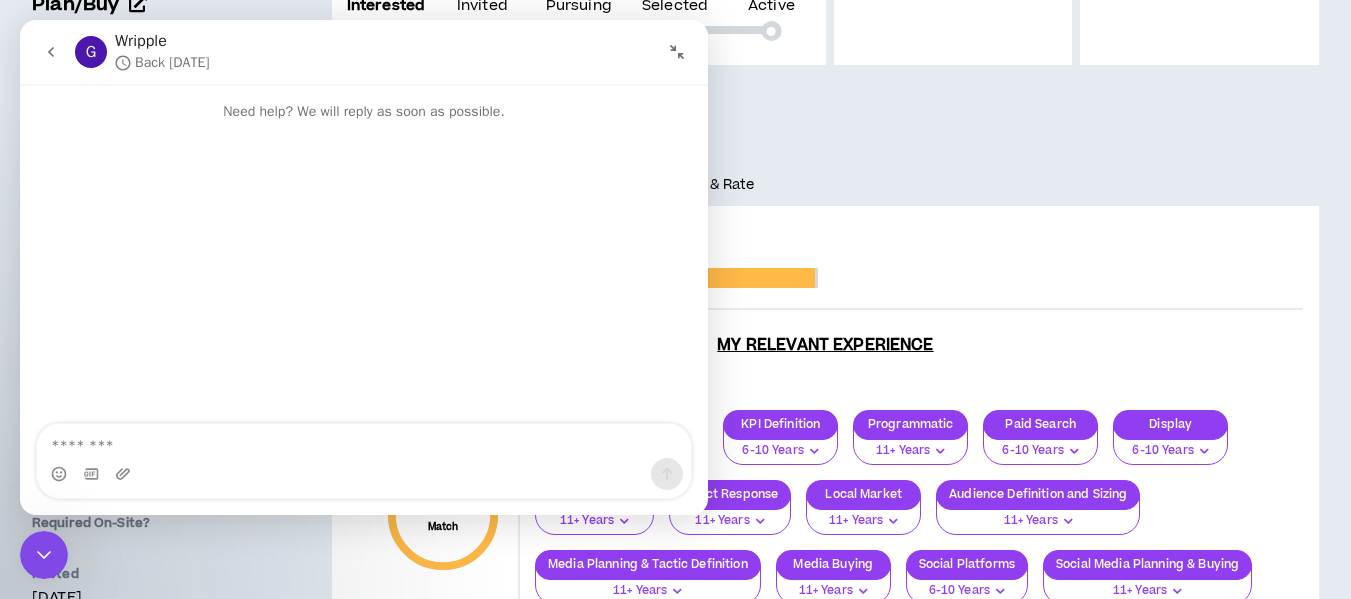click at bounding box center [677, 52] 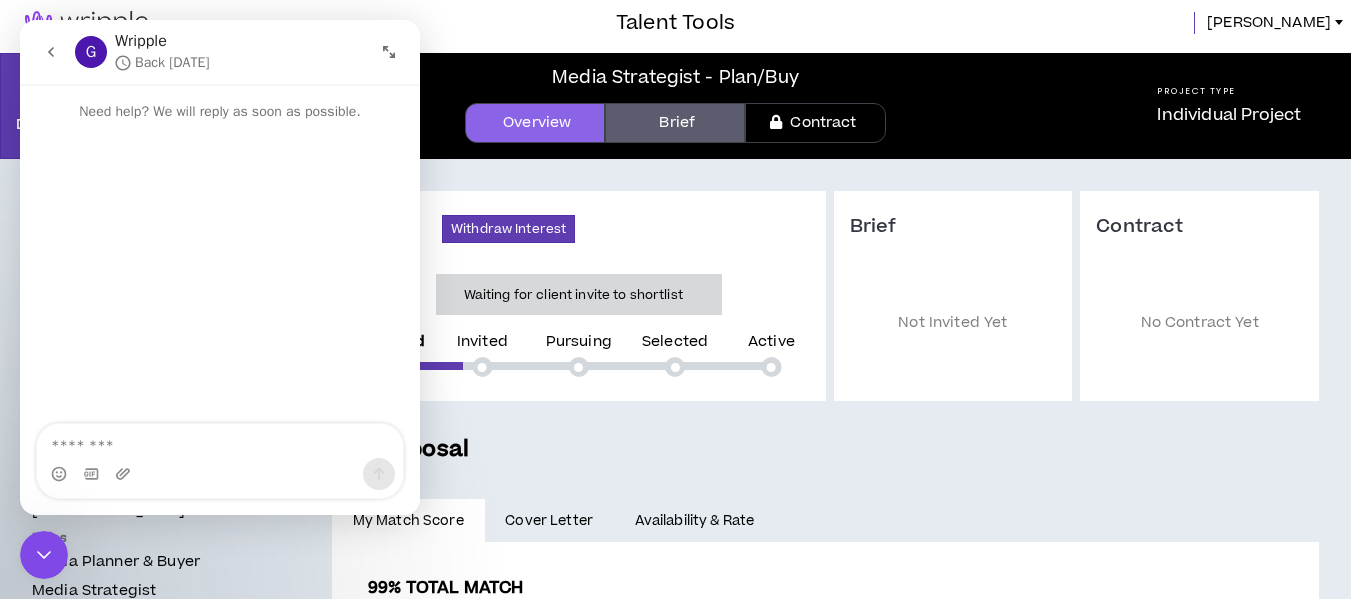 scroll, scrollTop: 0, scrollLeft: 0, axis: both 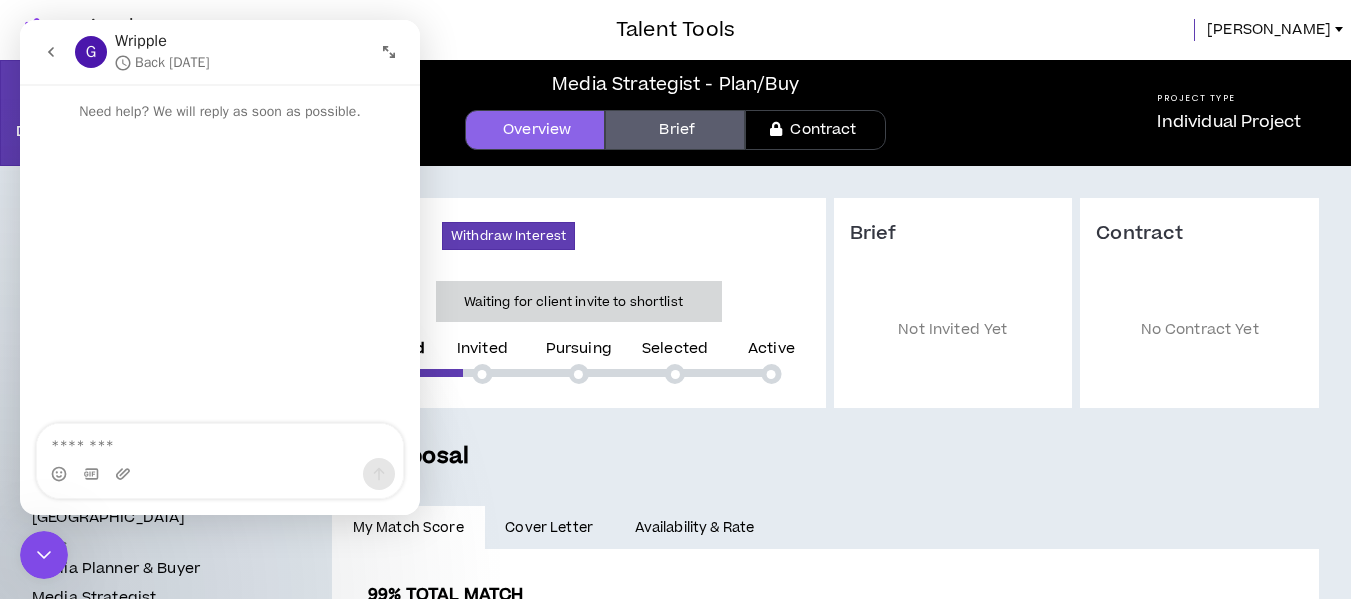 click at bounding box center (1339, 29) 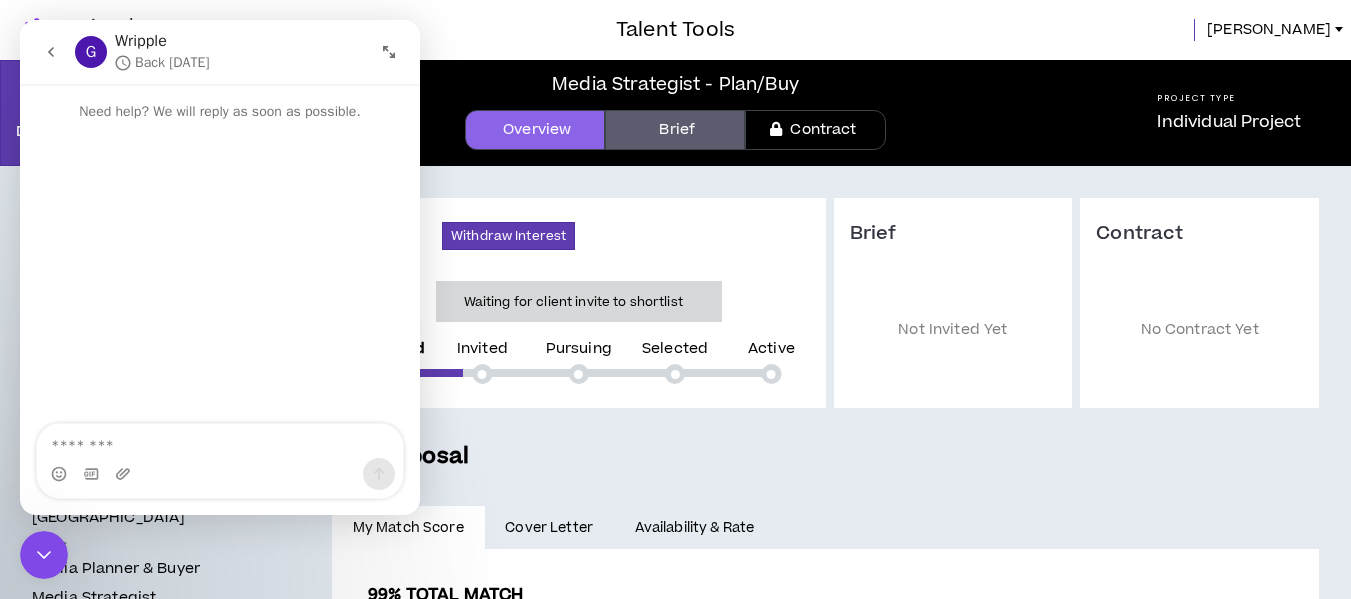 click at bounding box center (308, 30) 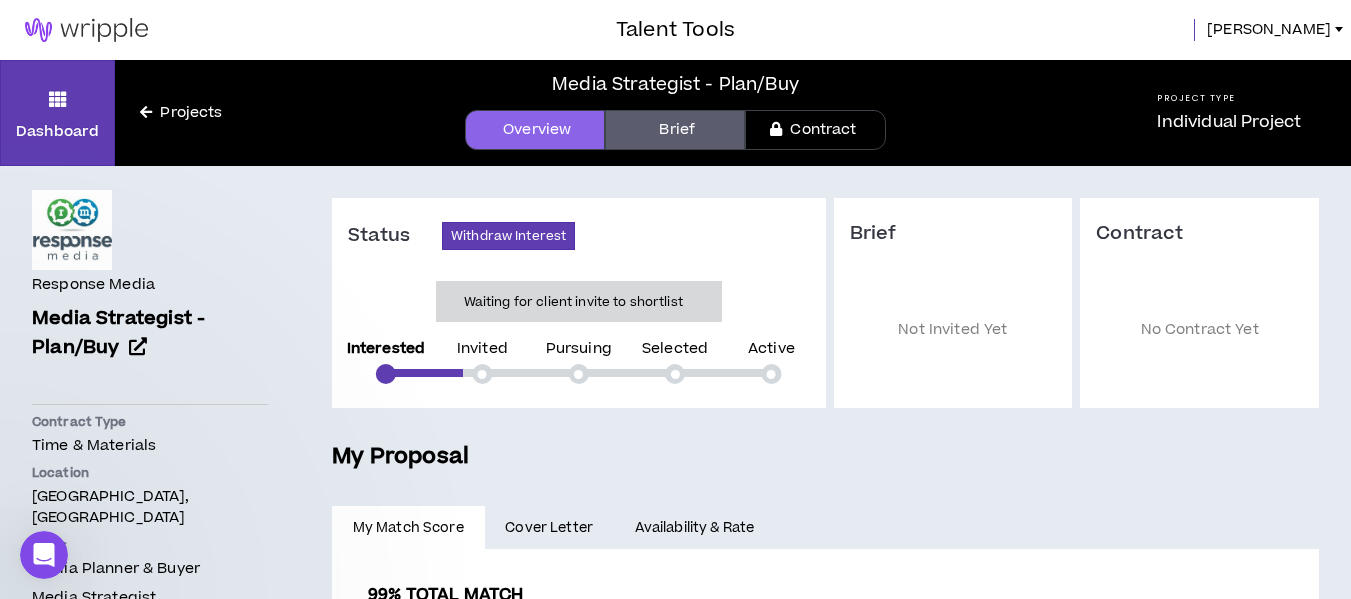 scroll, scrollTop: 0, scrollLeft: 0, axis: both 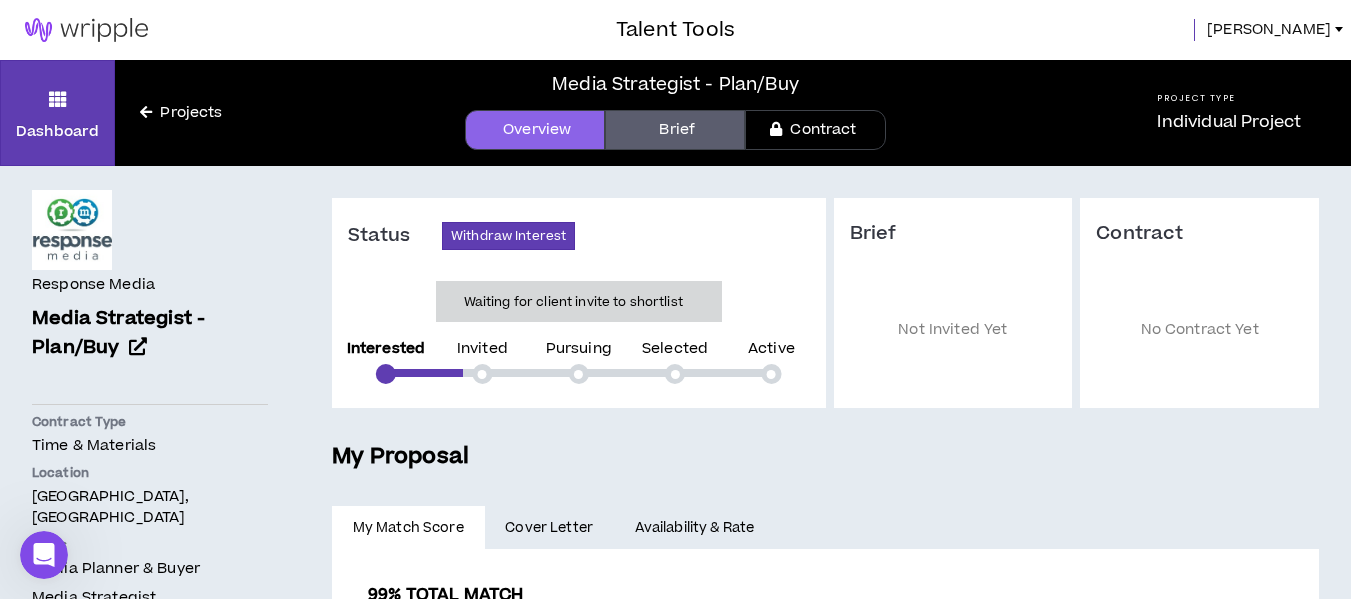 click on "[PERSON_NAME]" at bounding box center (1279, 30) 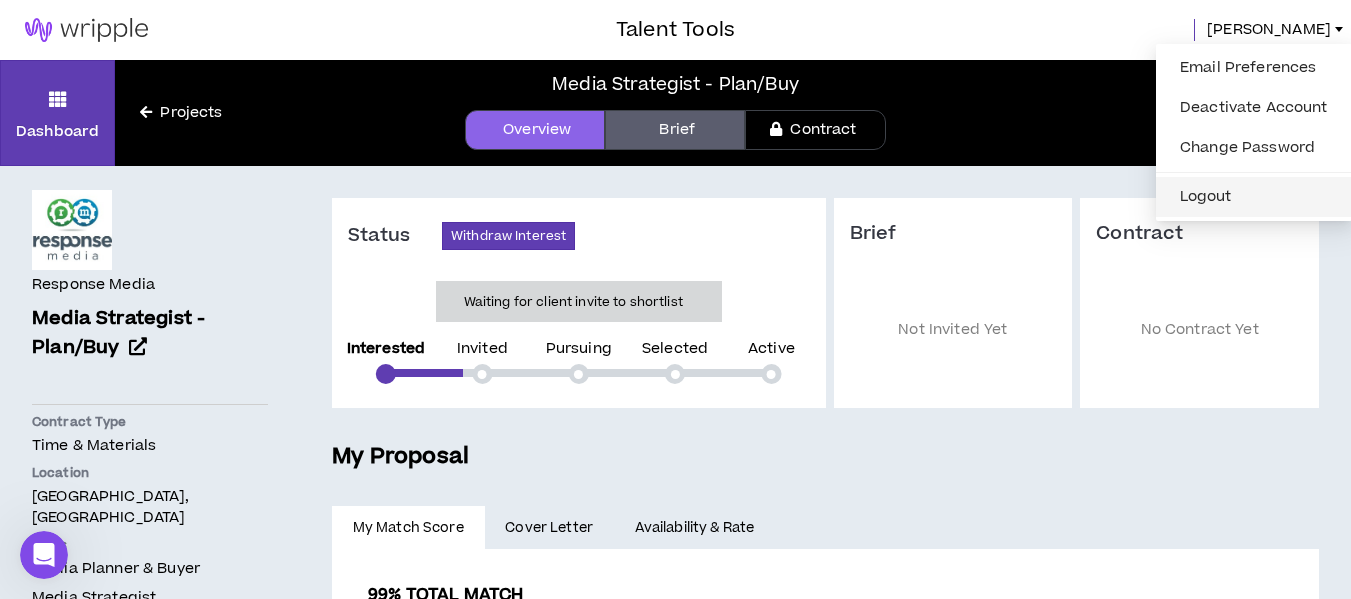 click on "Logout" at bounding box center [1254, 197] 